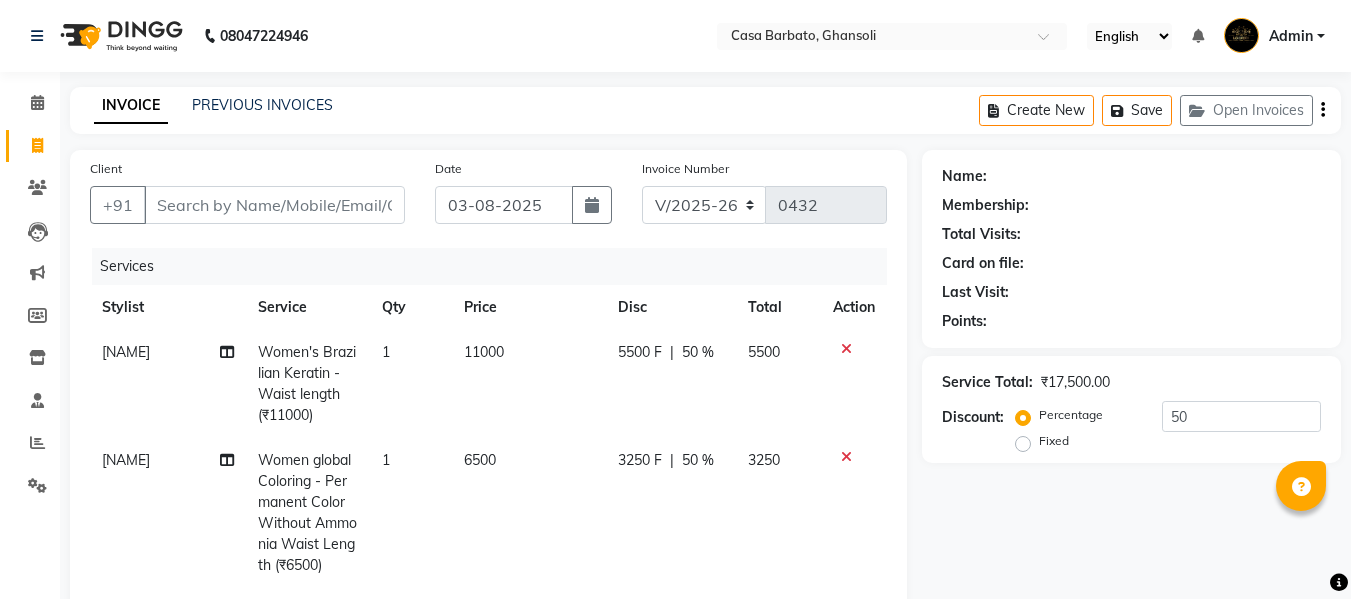 select on "700" 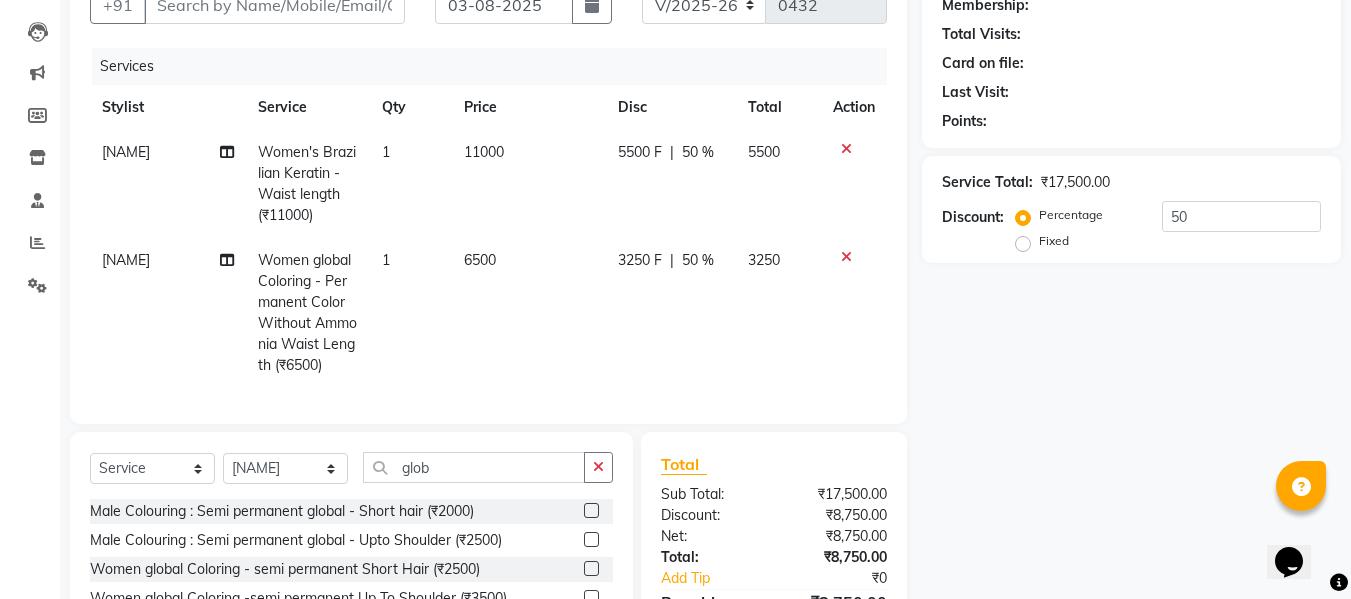 scroll, scrollTop: 0, scrollLeft: 0, axis: both 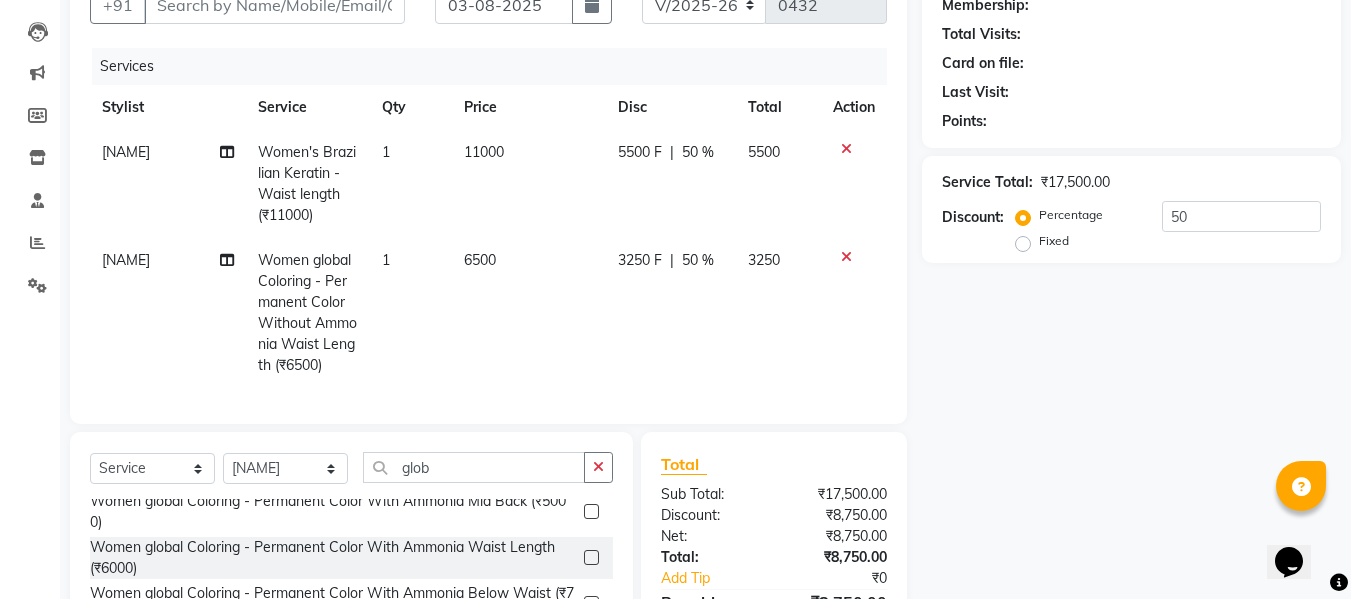 click 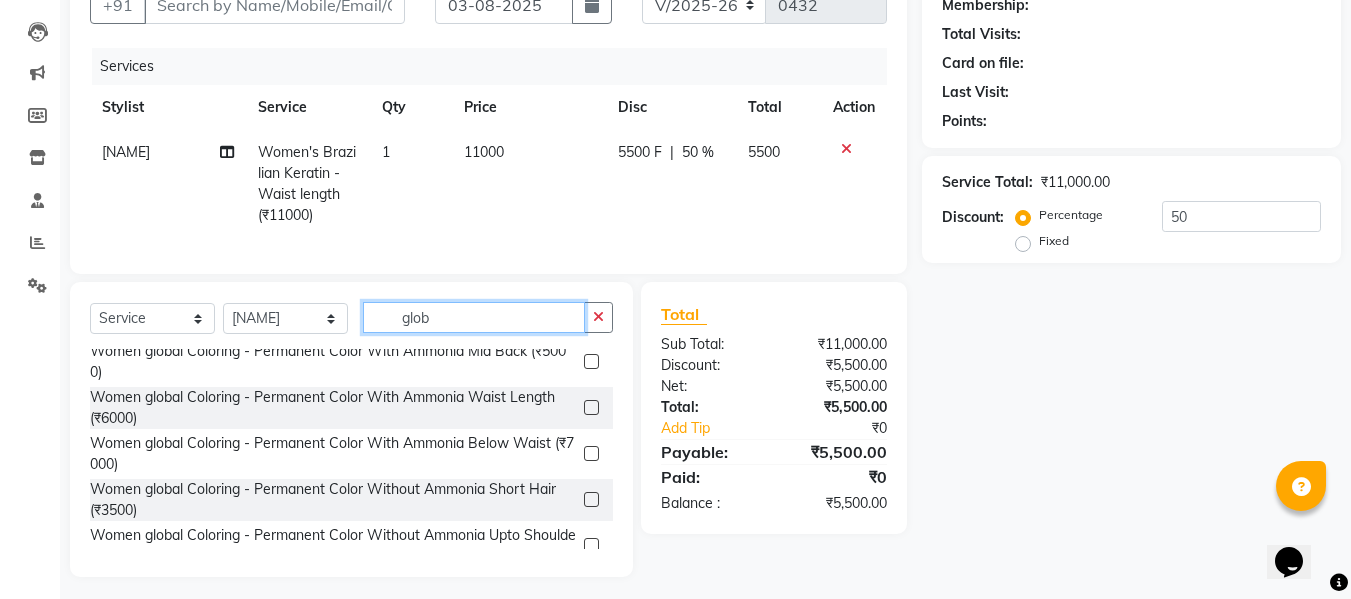 click on "glob" 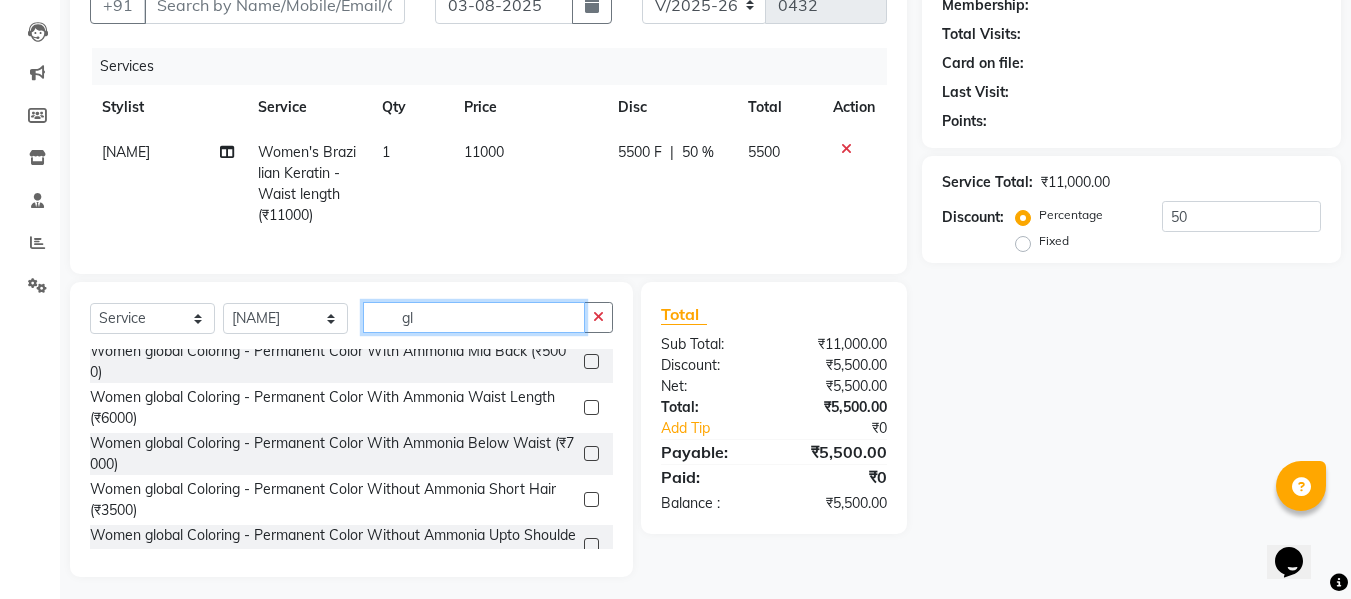 type on "g" 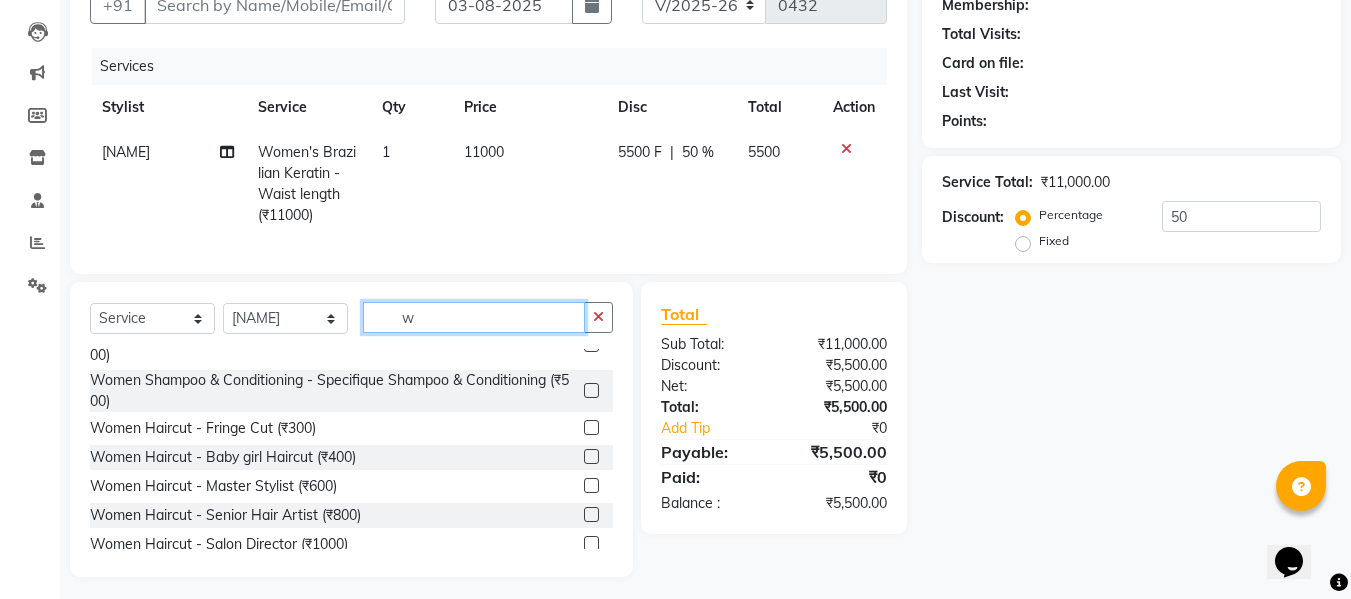 scroll, scrollTop: 0, scrollLeft: 0, axis: both 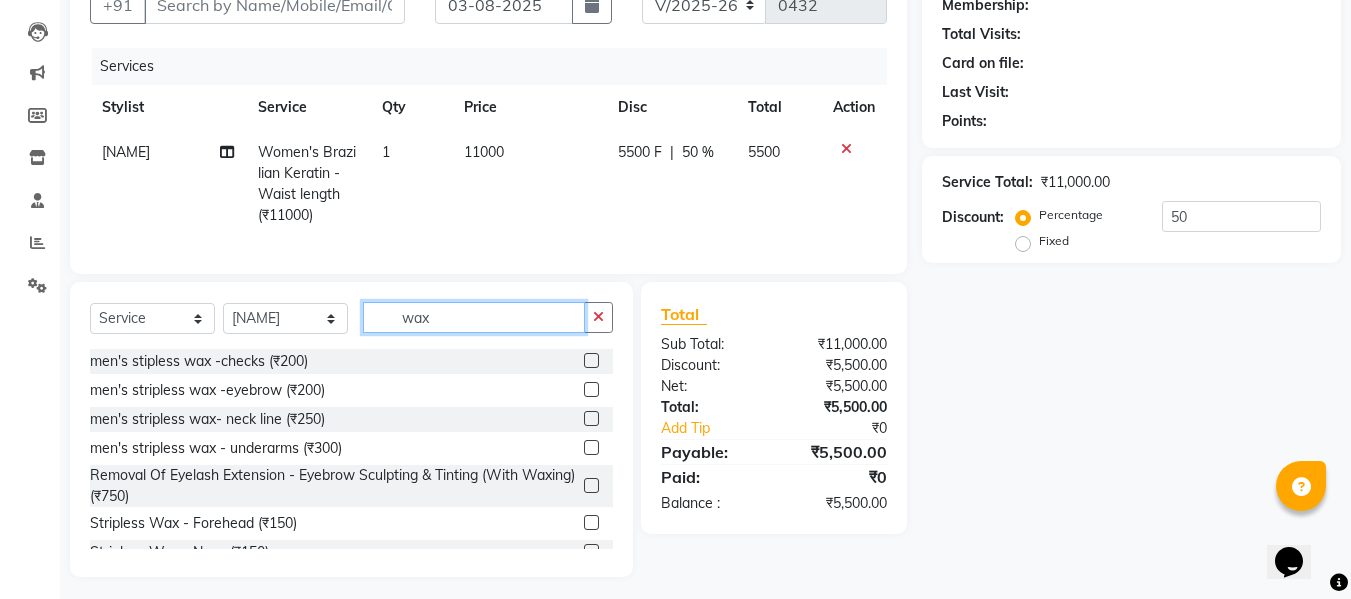type on "wax" 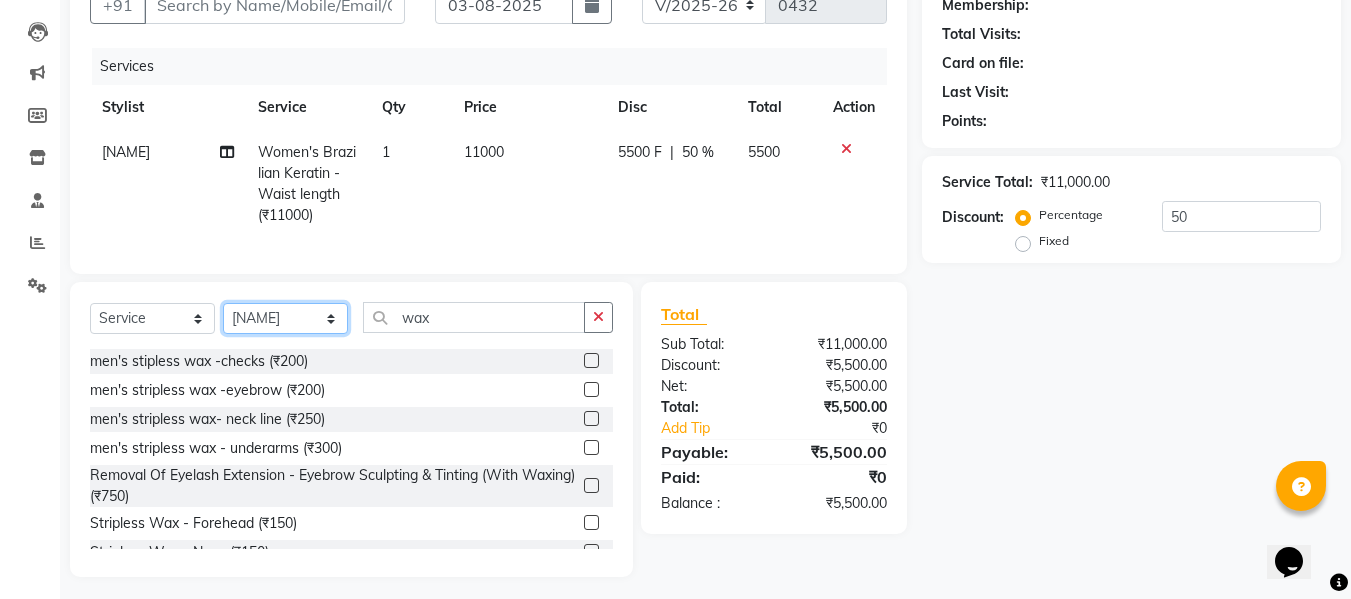 click on "Select Stylist [NAME]  [NAME] [NAME] [NAME] [NAME]  [NAME]" 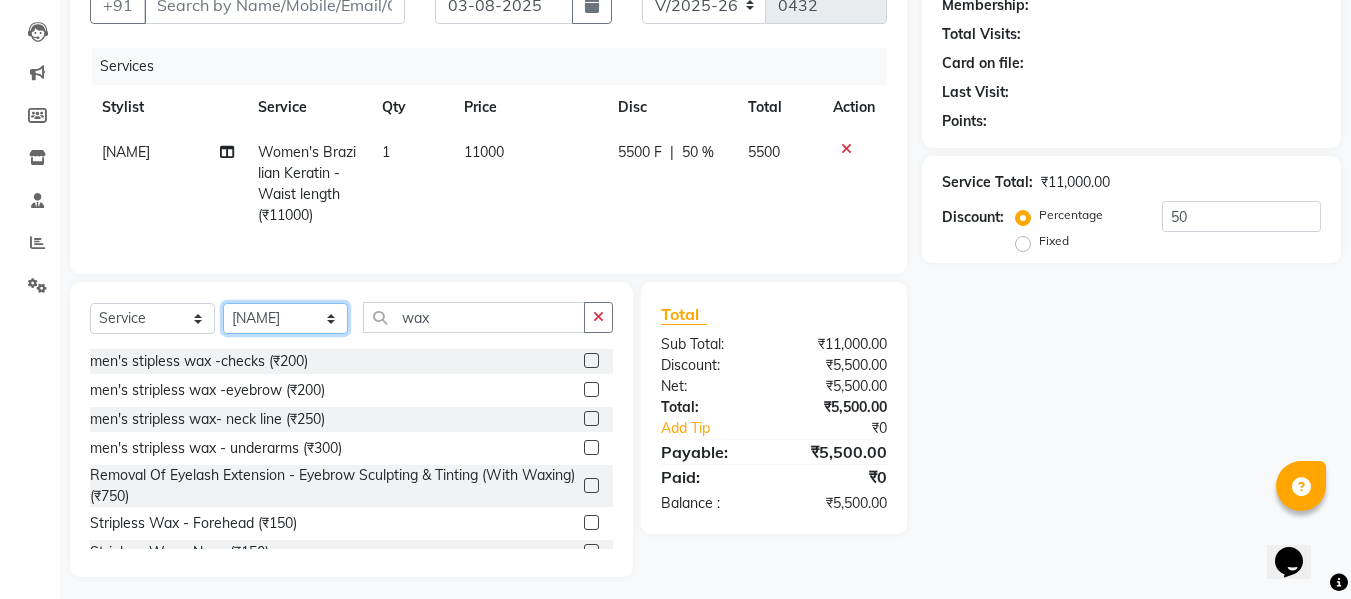 select on "10555" 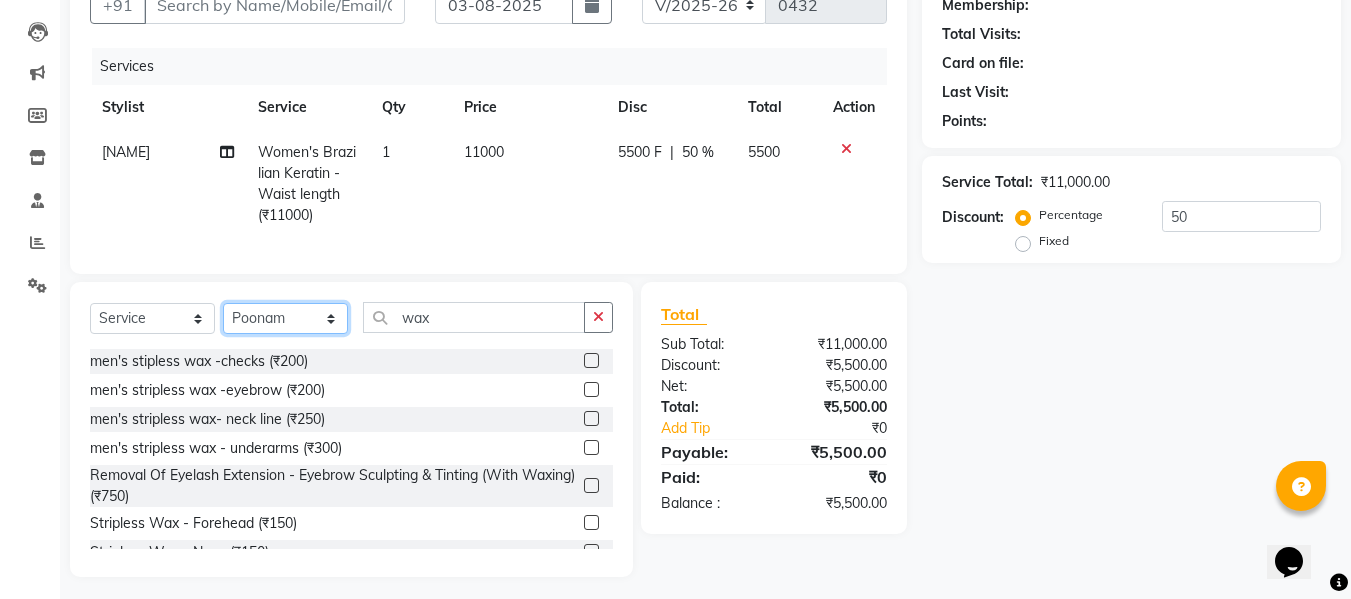click on "Select Stylist [NAME]  [NAME] [NAME] [NAME] [NAME]  [NAME]" 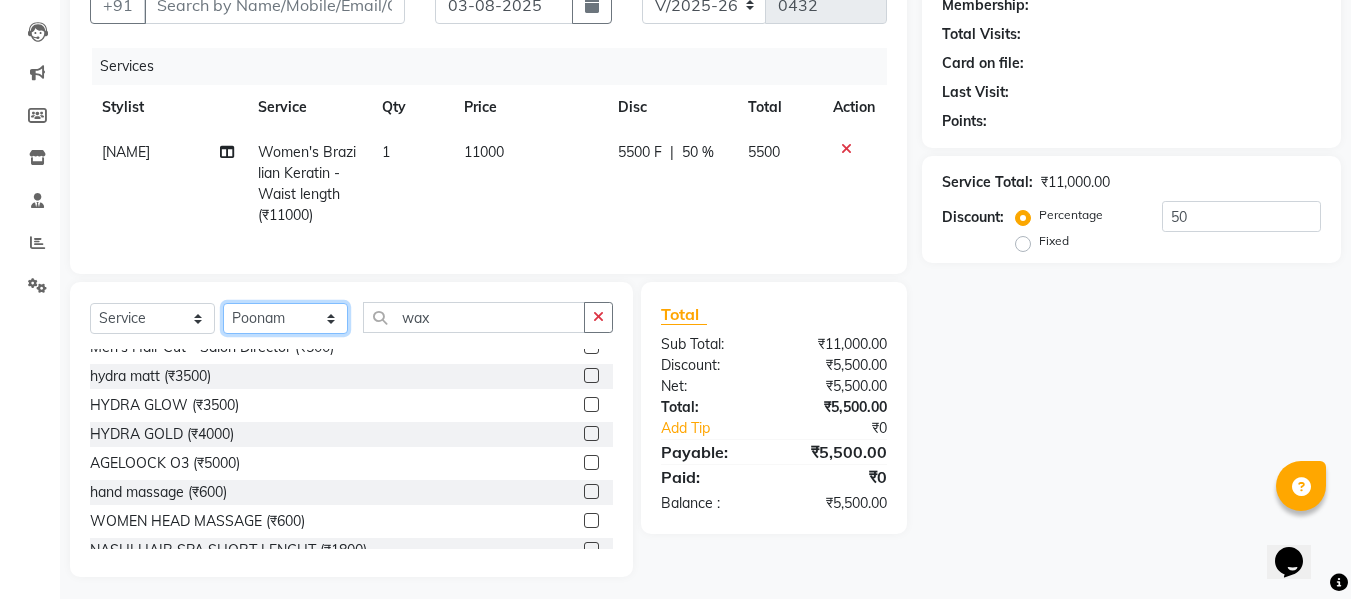 scroll, scrollTop: 120, scrollLeft: 0, axis: vertical 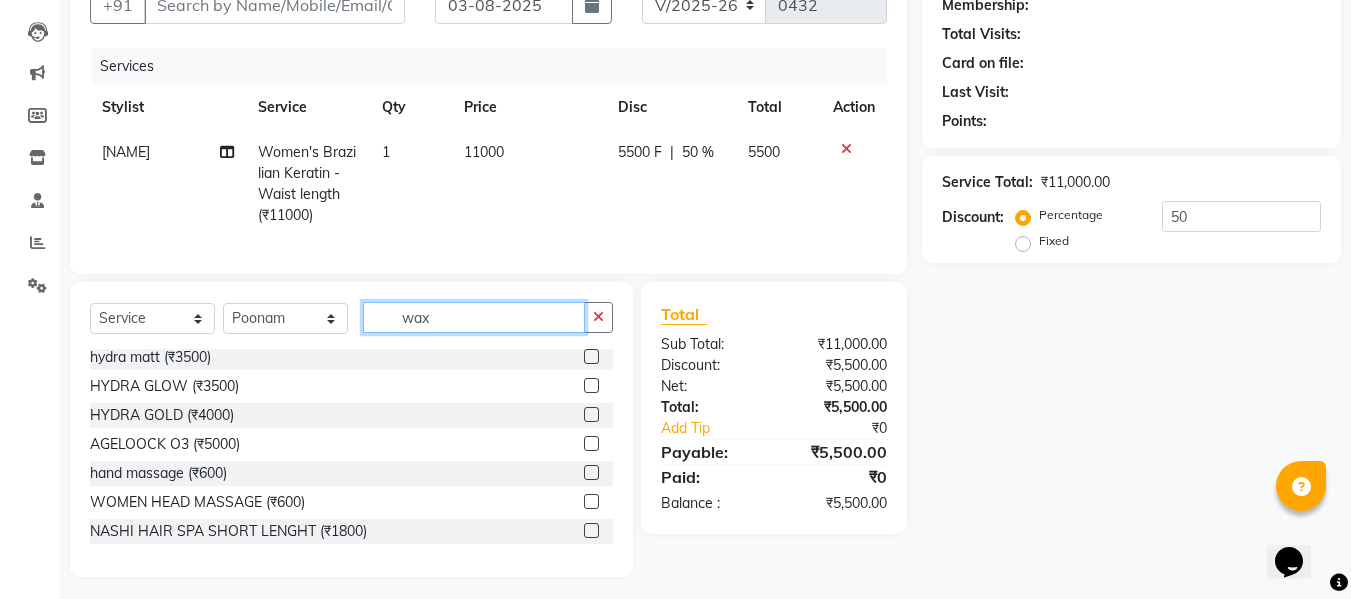 click on "wax" 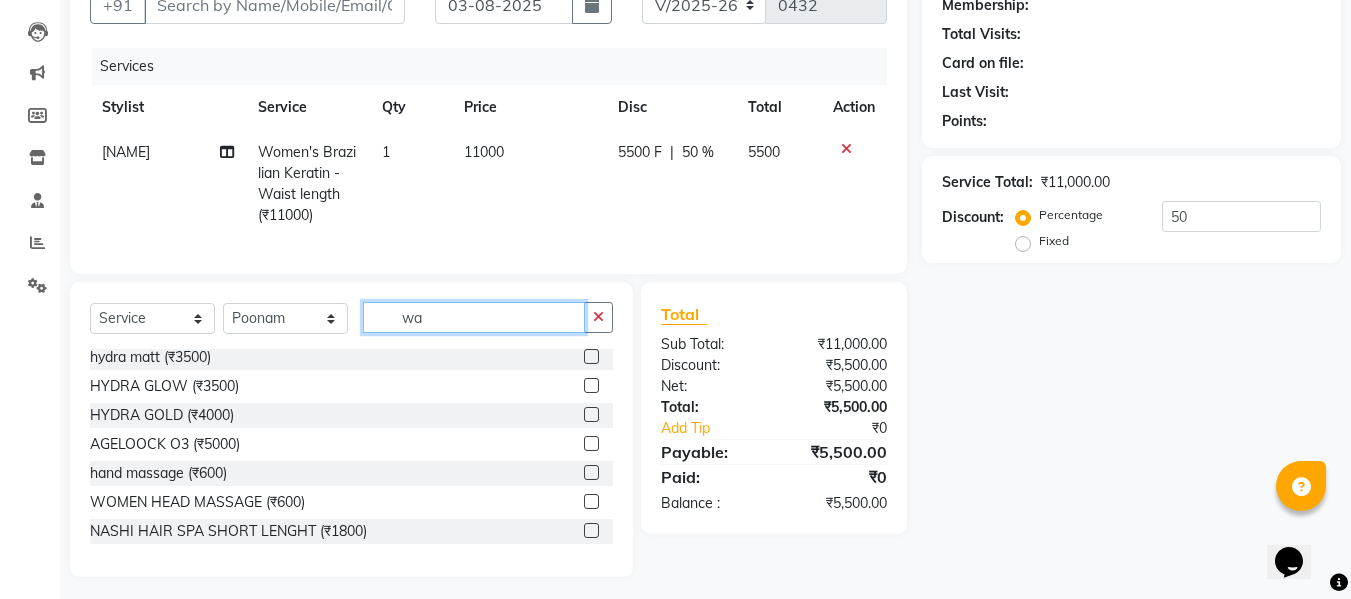 type on "w" 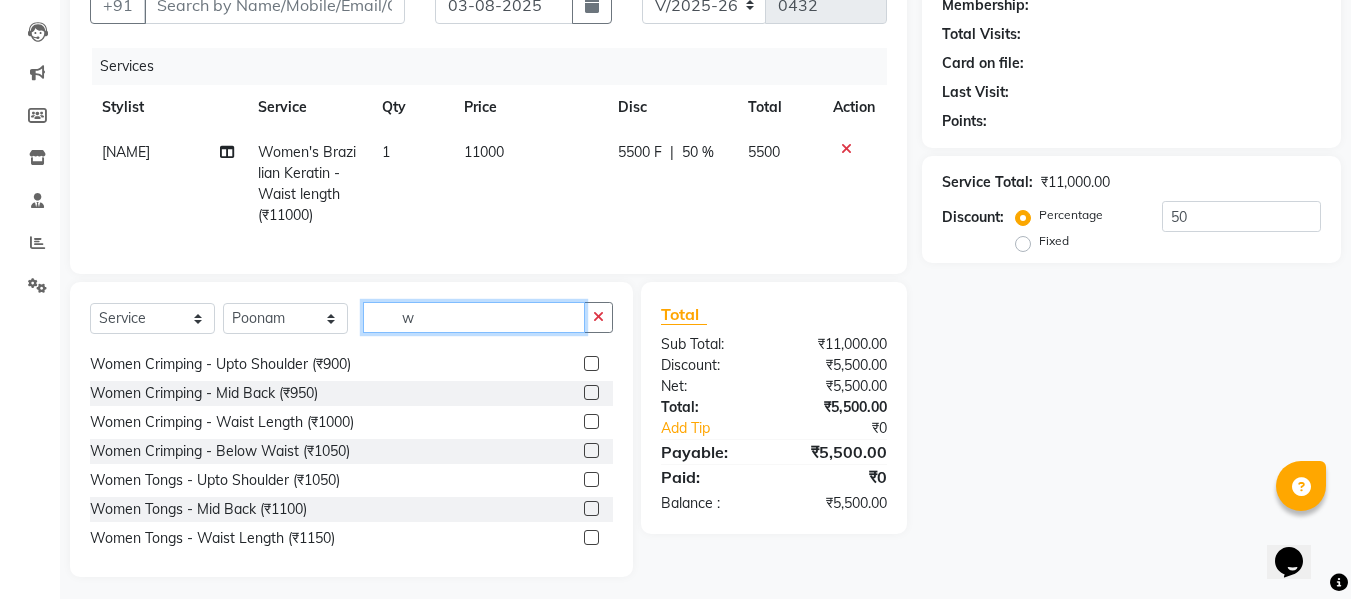 scroll, scrollTop: 77, scrollLeft: 0, axis: vertical 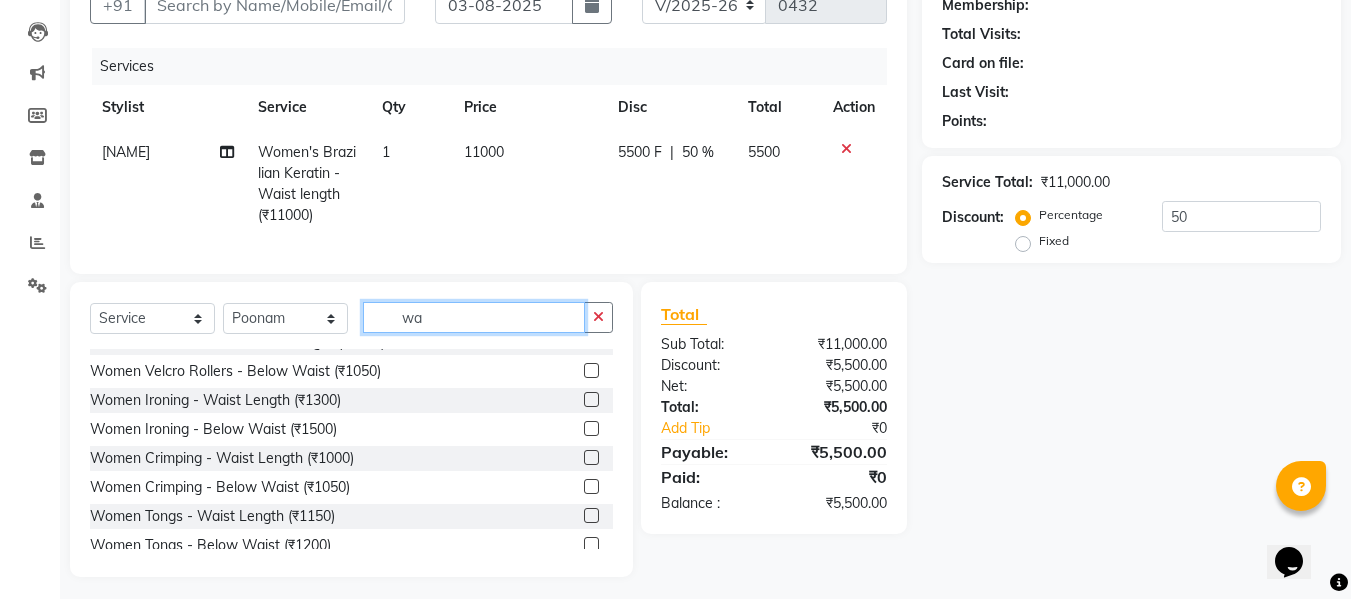 type on "wax" 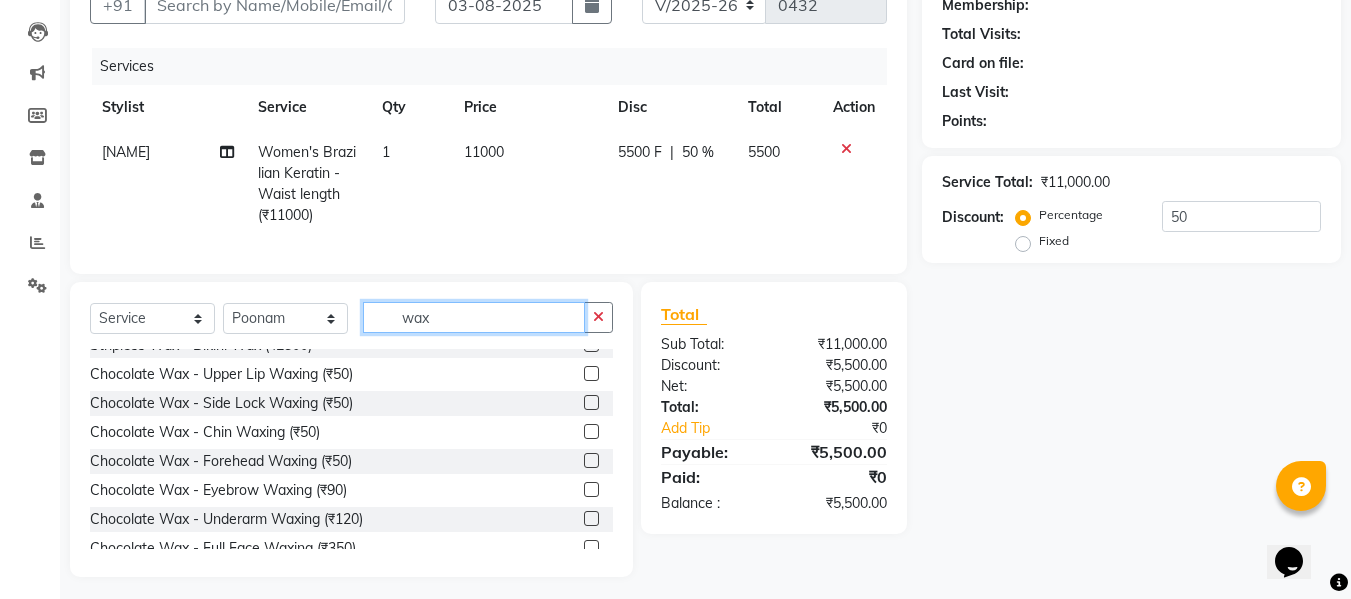 scroll, scrollTop: 517, scrollLeft: 0, axis: vertical 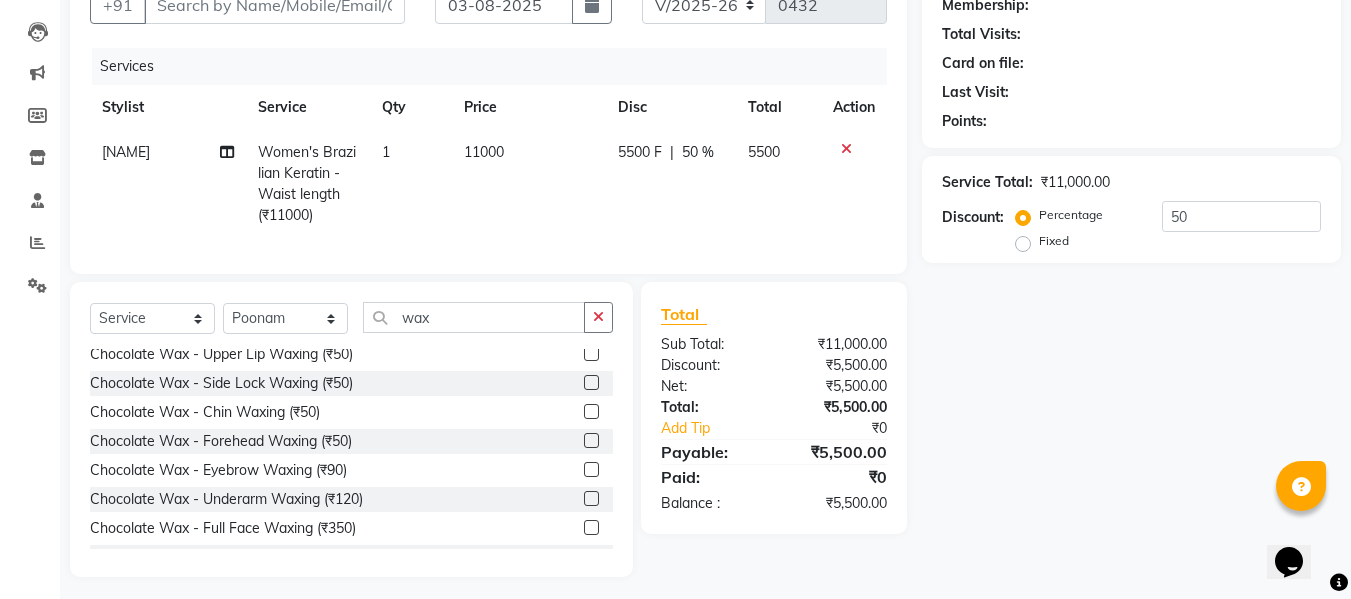 click 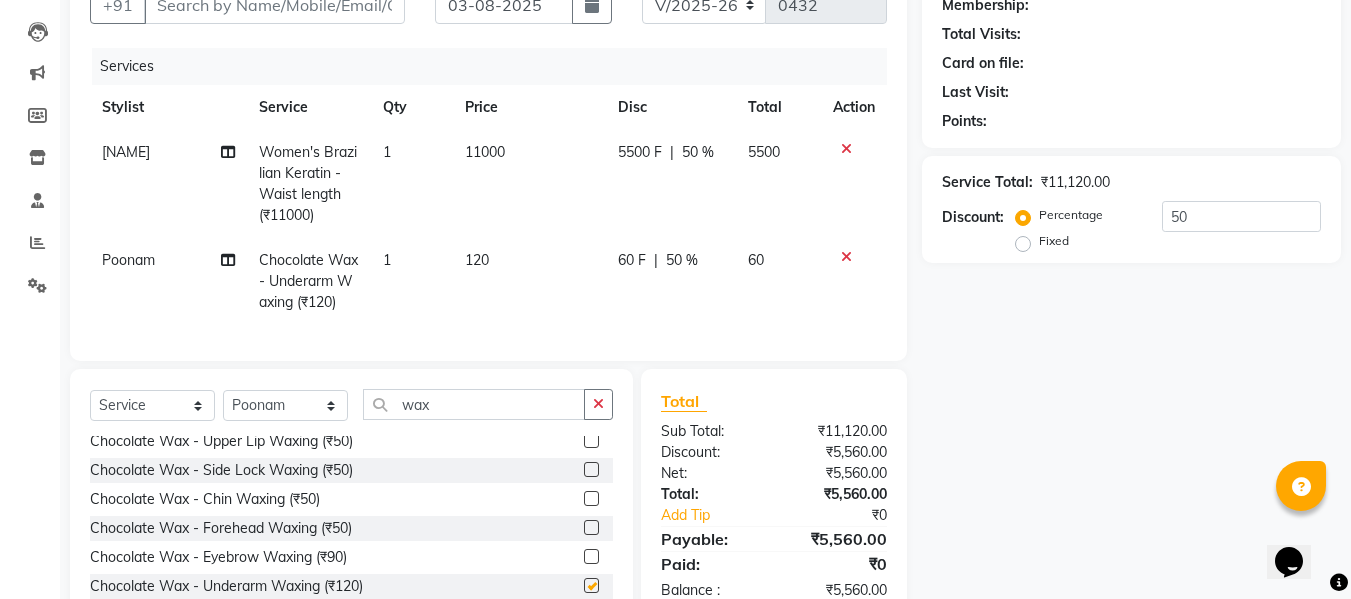 checkbox on "false" 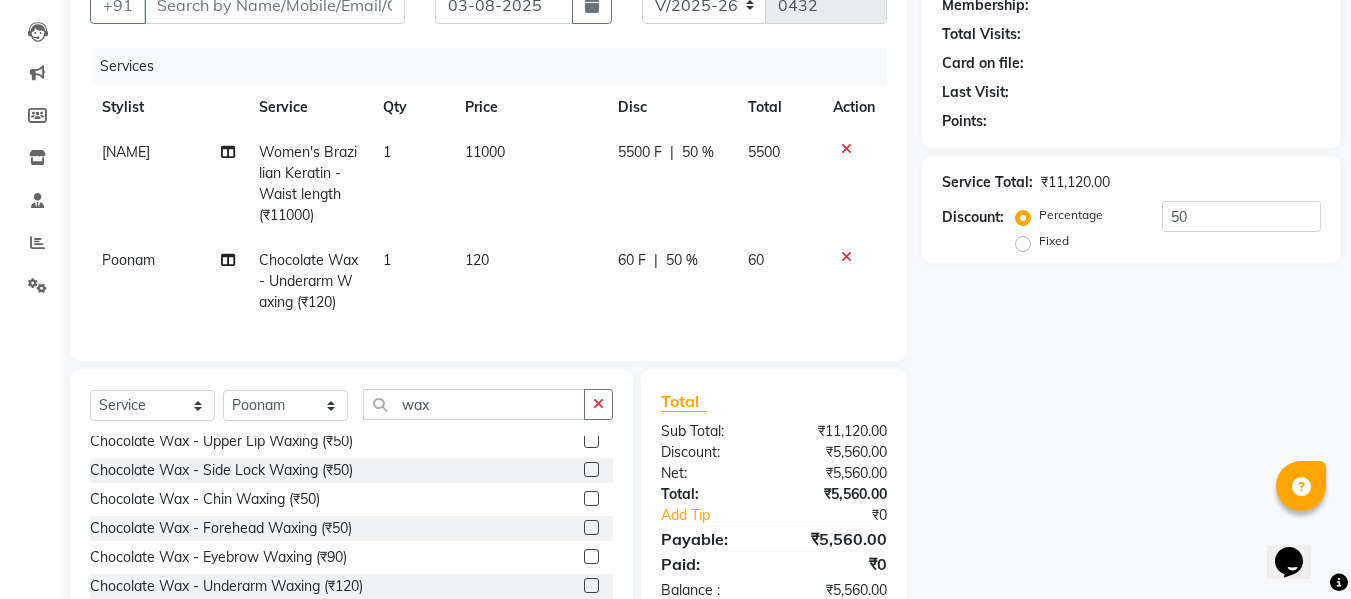 scroll, scrollTop: 310, scrollLeft: 0, axis: vertical 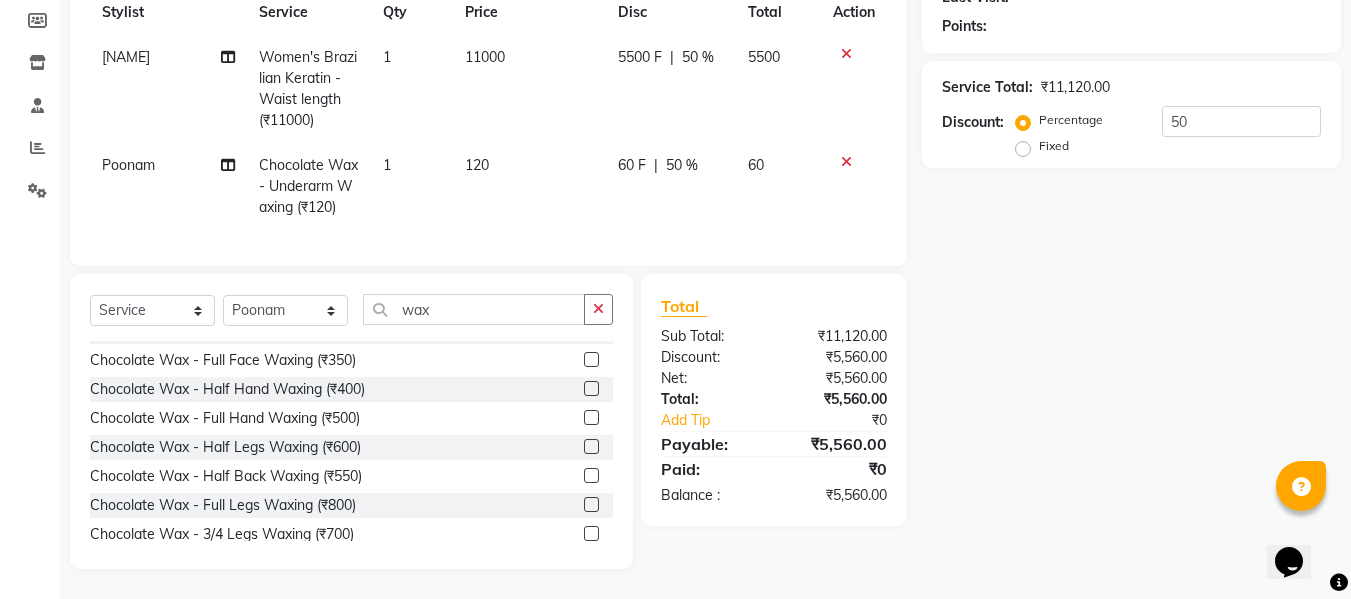 click 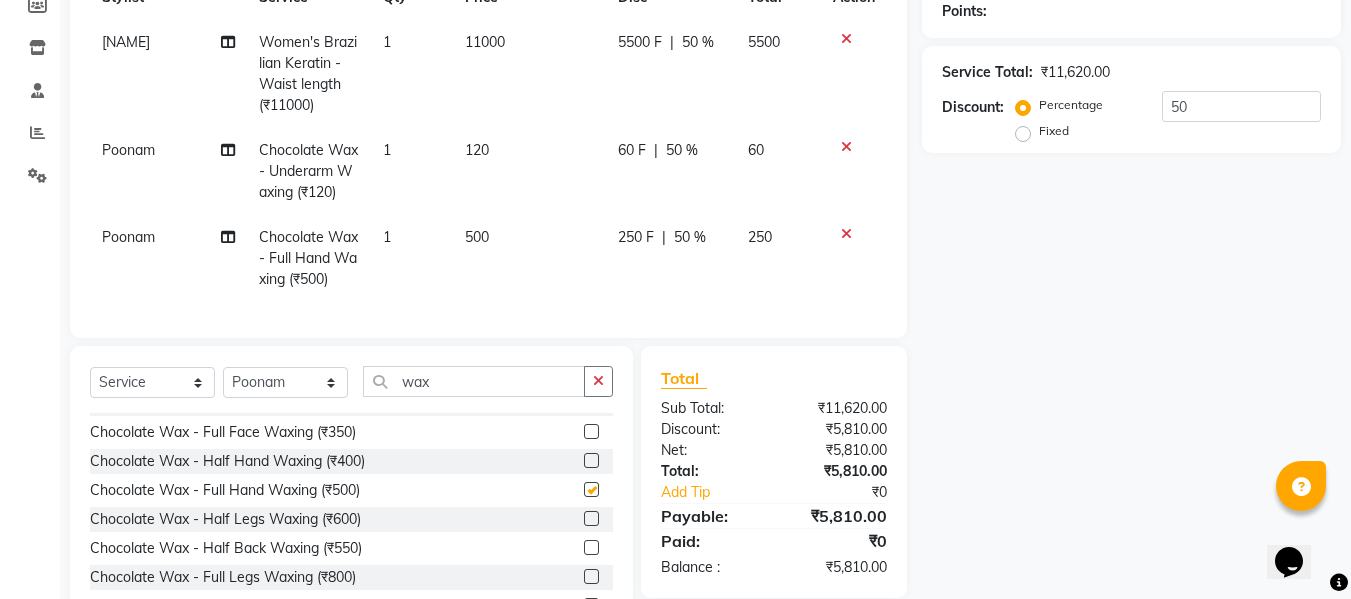 checkbox on "false" 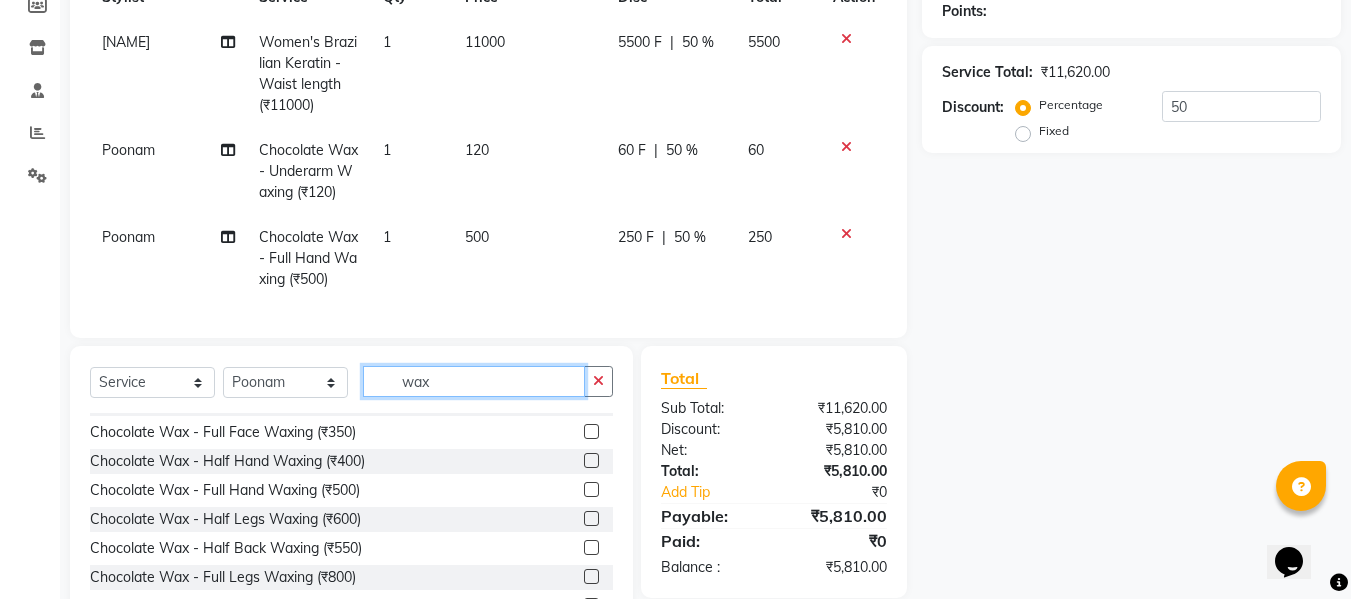 click on "wax" 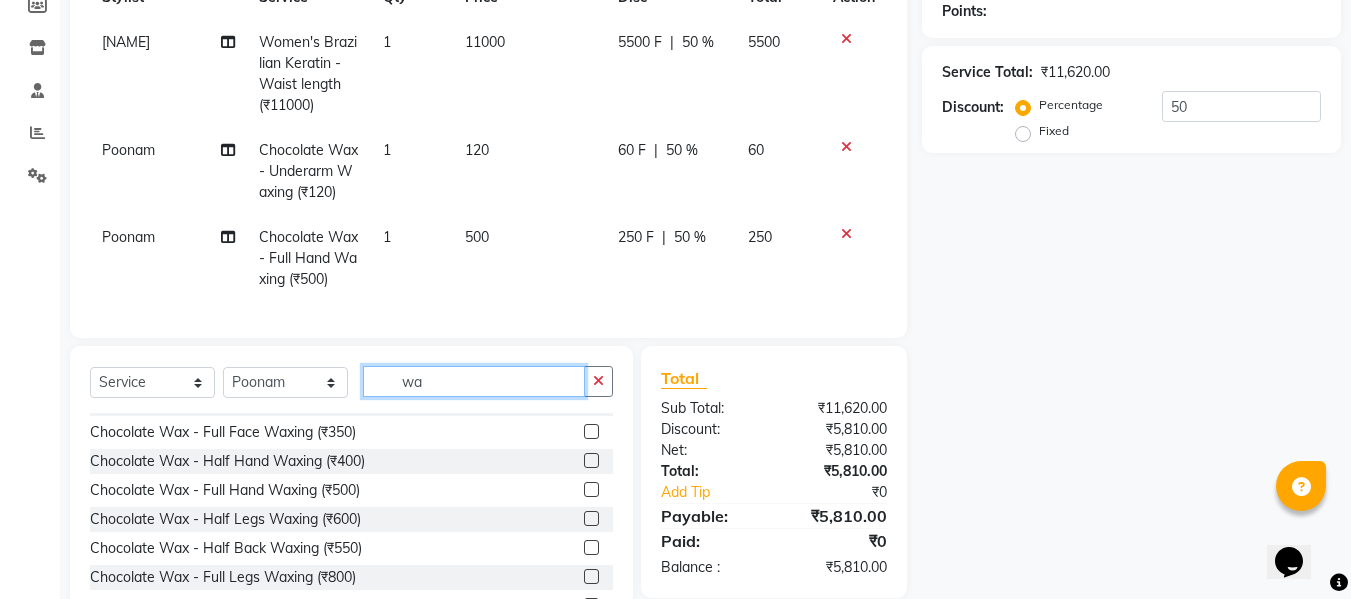 type on "w" 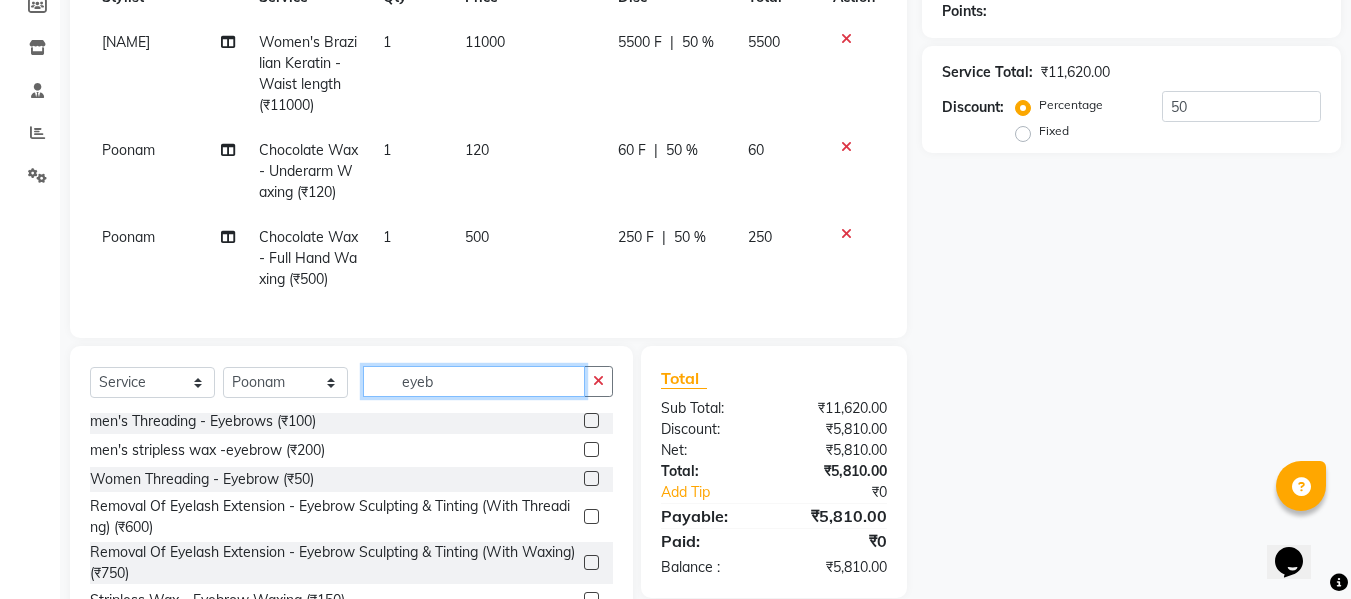 scroll, scrollTop: 0, scrollLeft: 0, axis: both 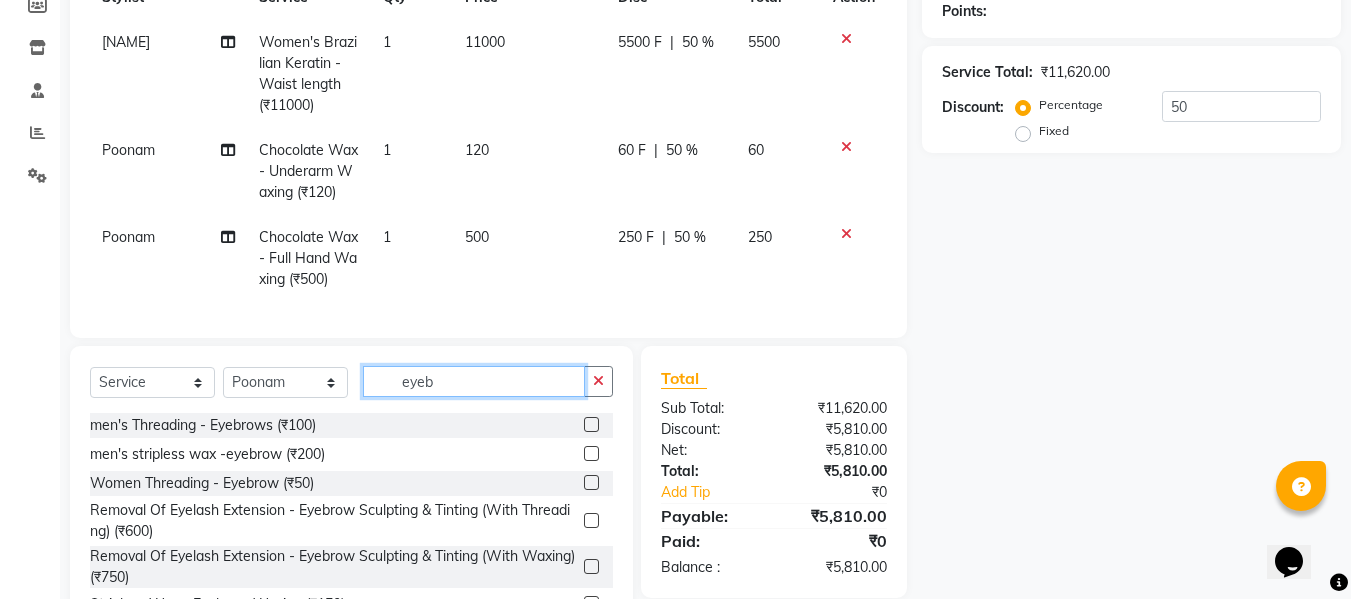 type on "eyeb" 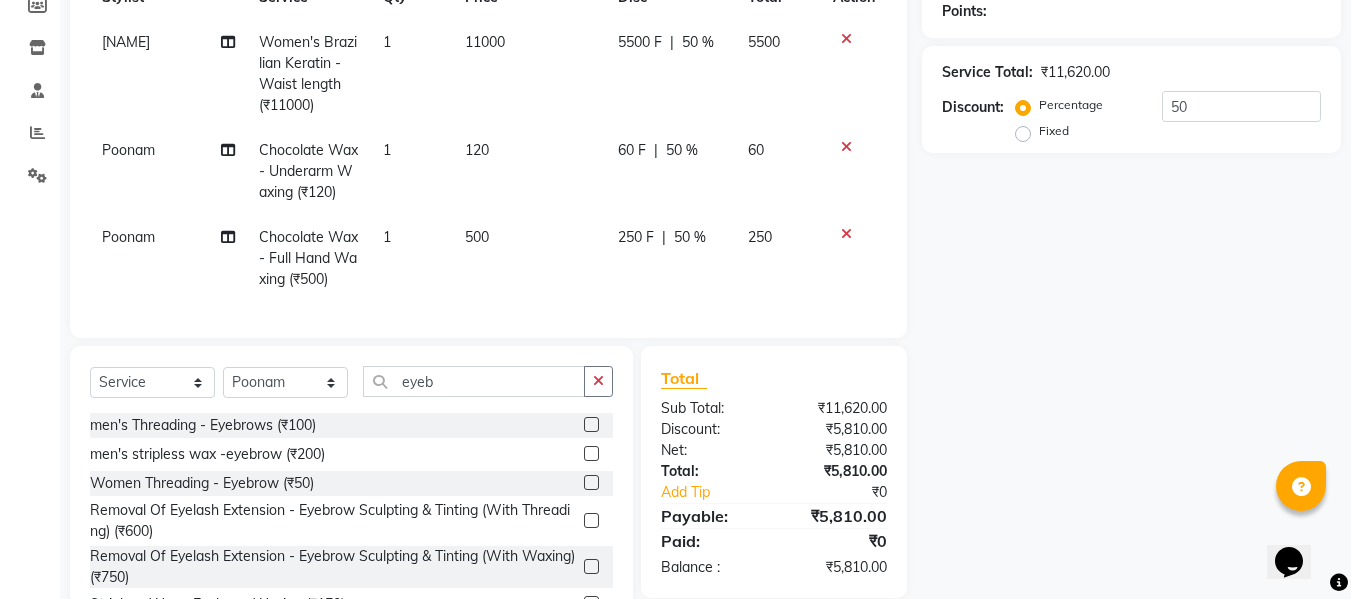 click 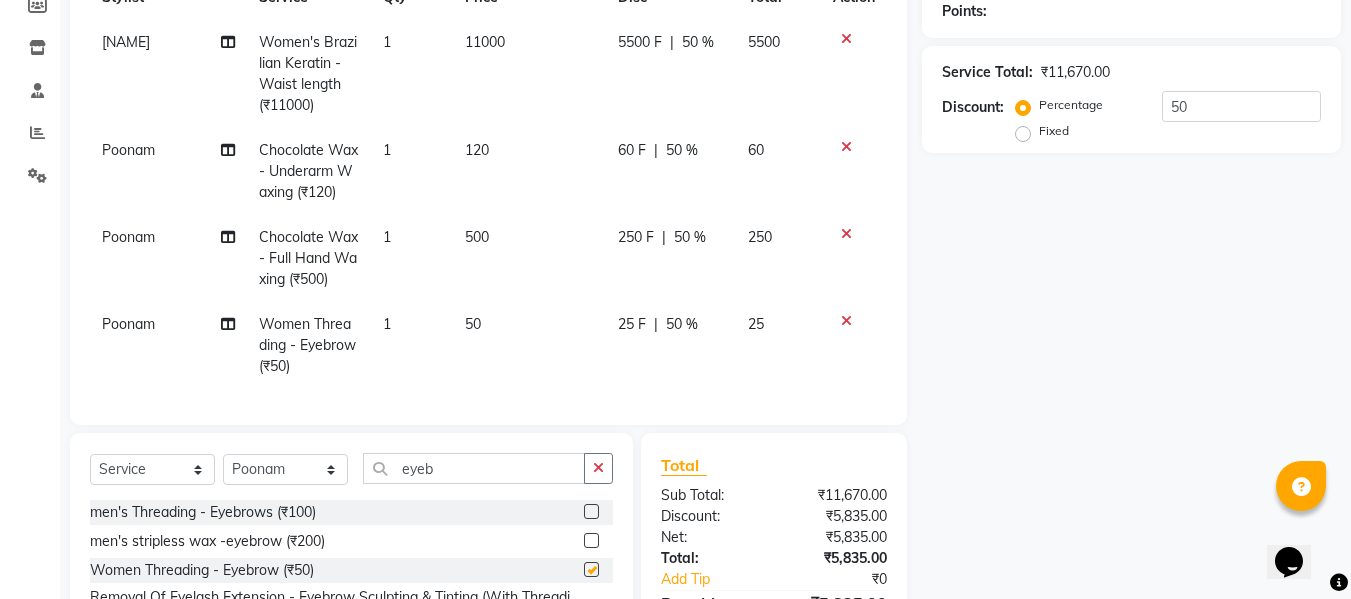 checkbox on "false" 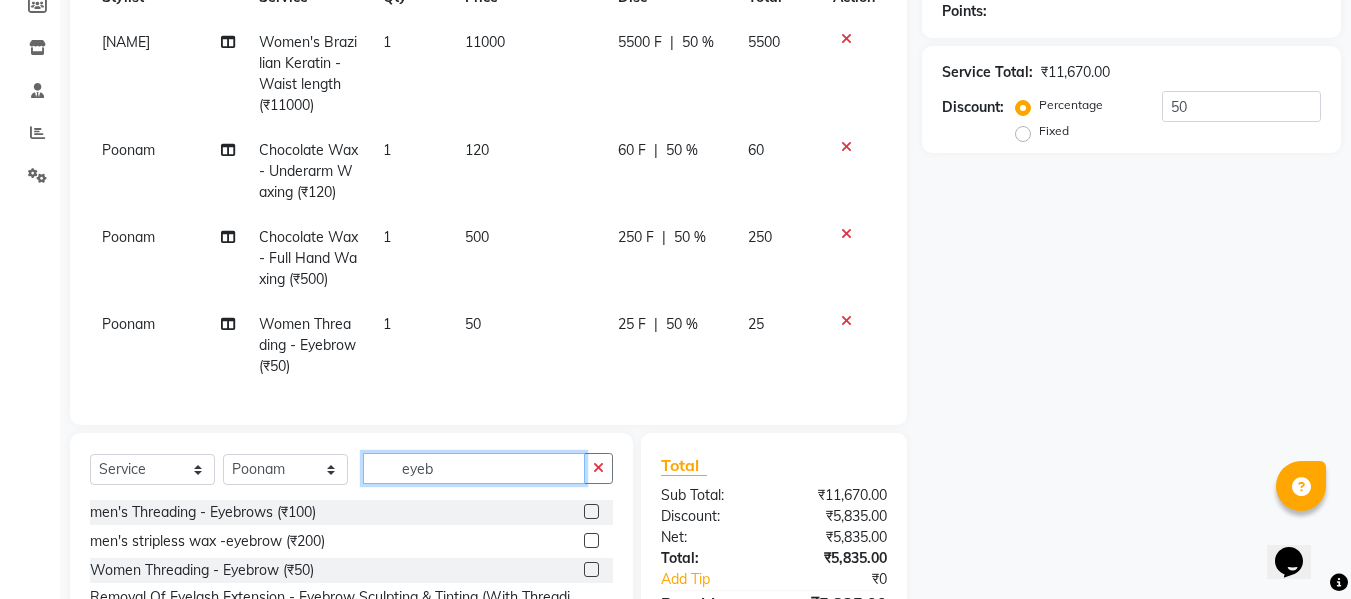 drag, startPoint x: 486, startPoint y: 483, endPoint x: 1013, endPoint y: 443, distance: 528.51587 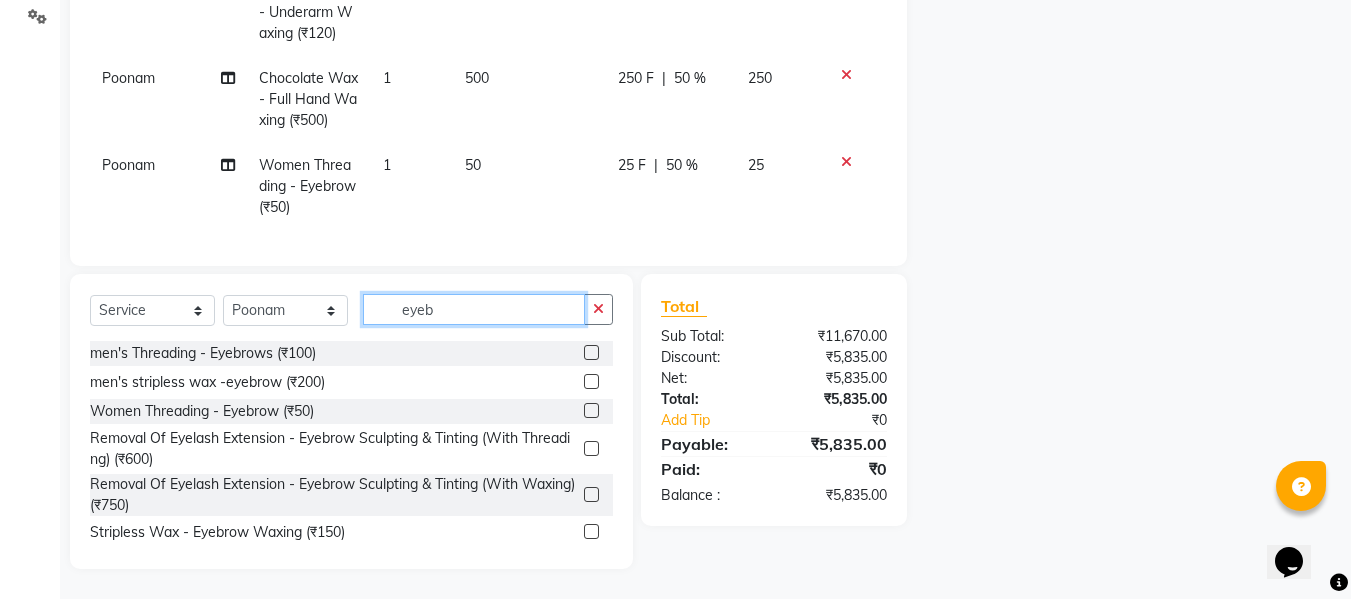 click on "eyeb" 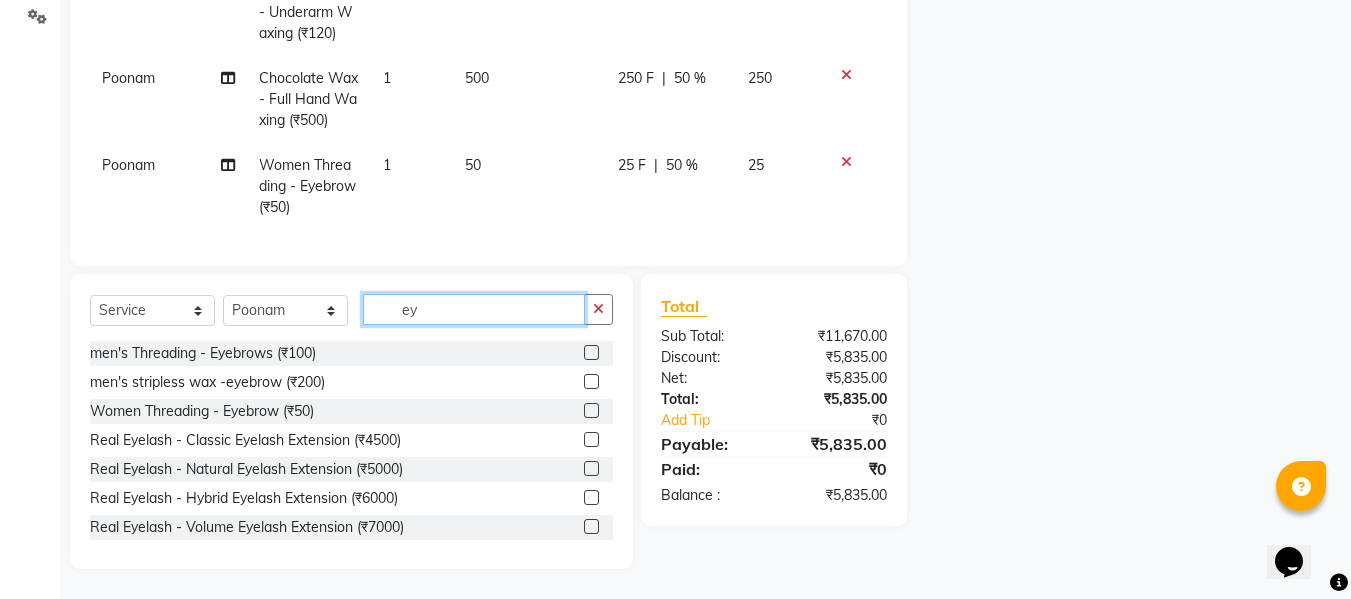 type on "e" 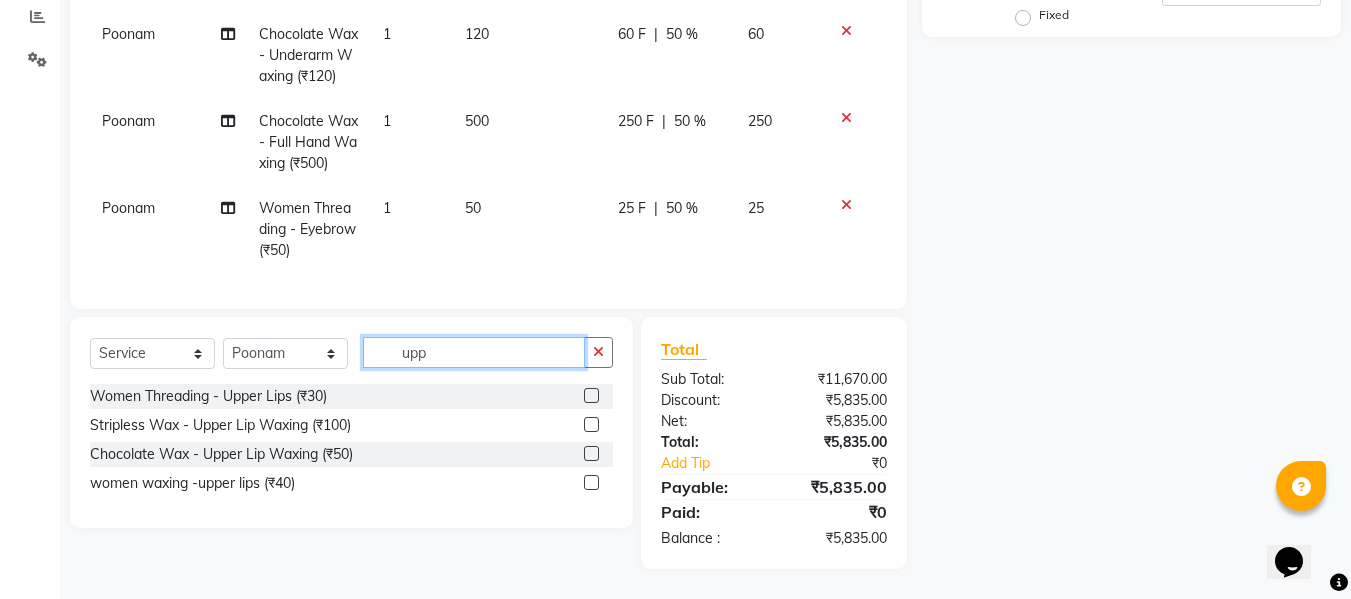 scroll, scrollTop: 441, scrollLeft: 0, axis: vertical 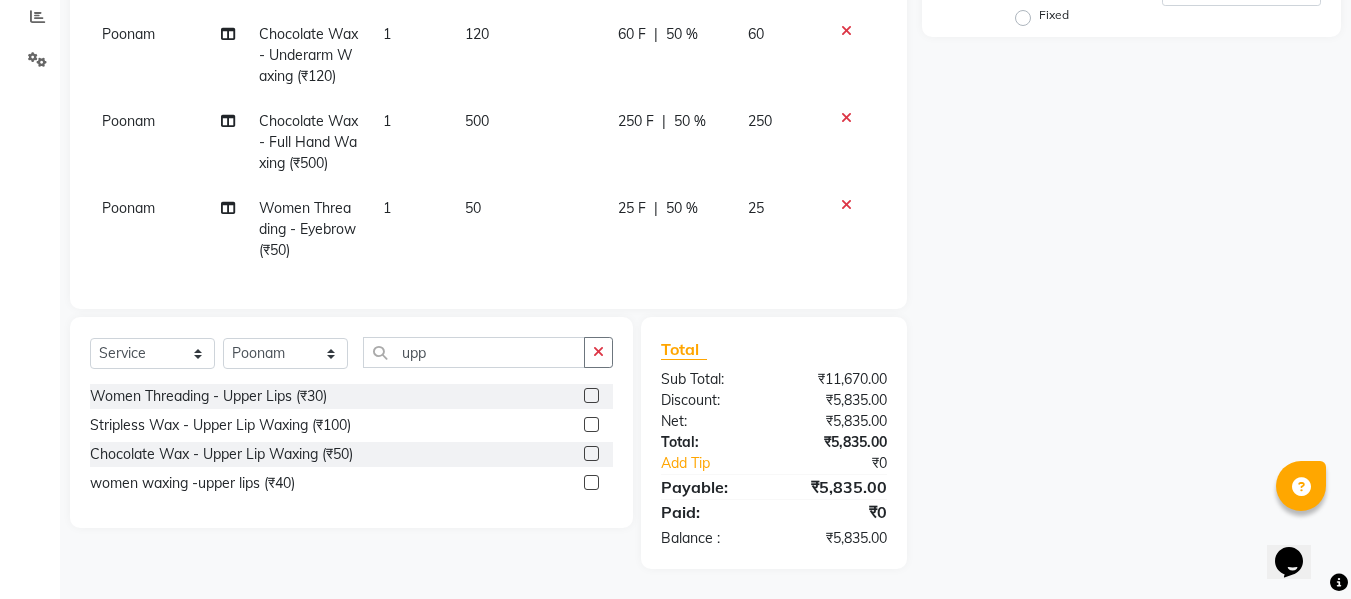 click 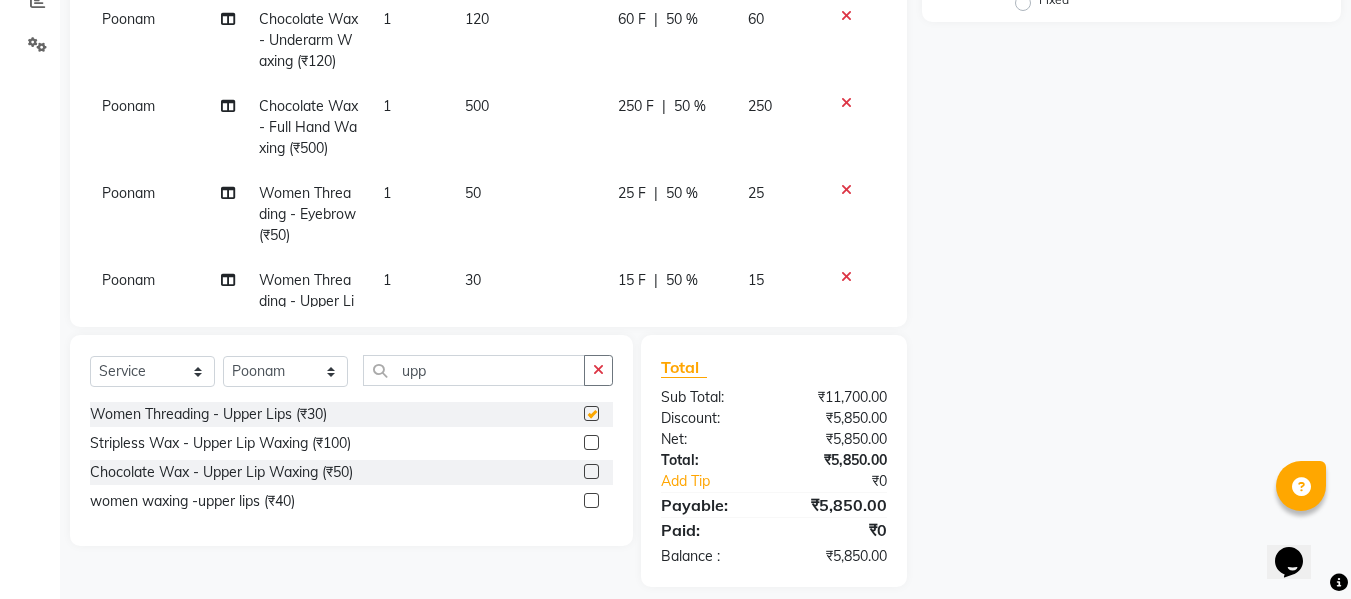 checkbox on "false" 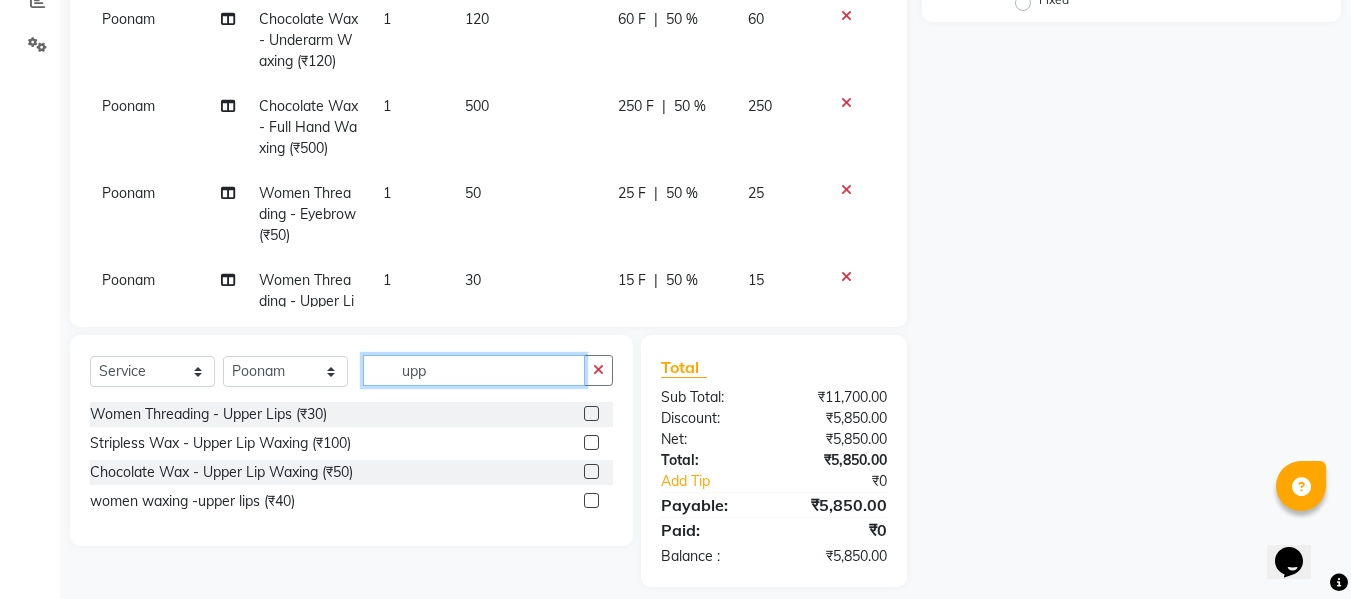 click on "upp" 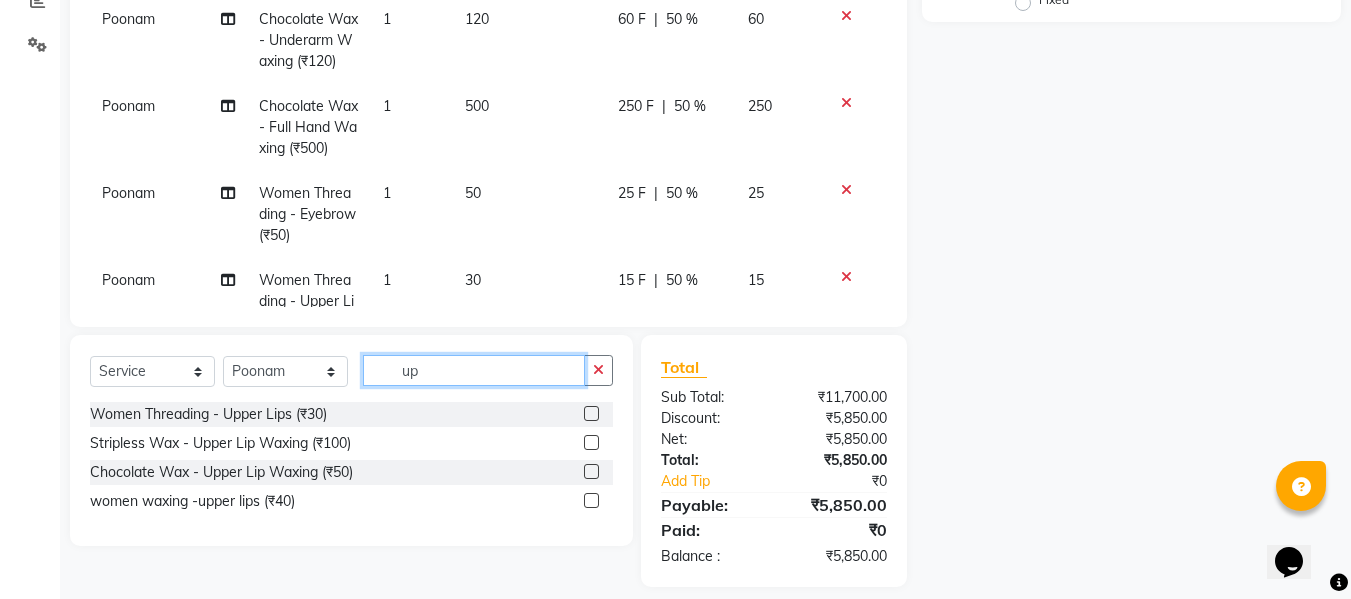 type on "u" 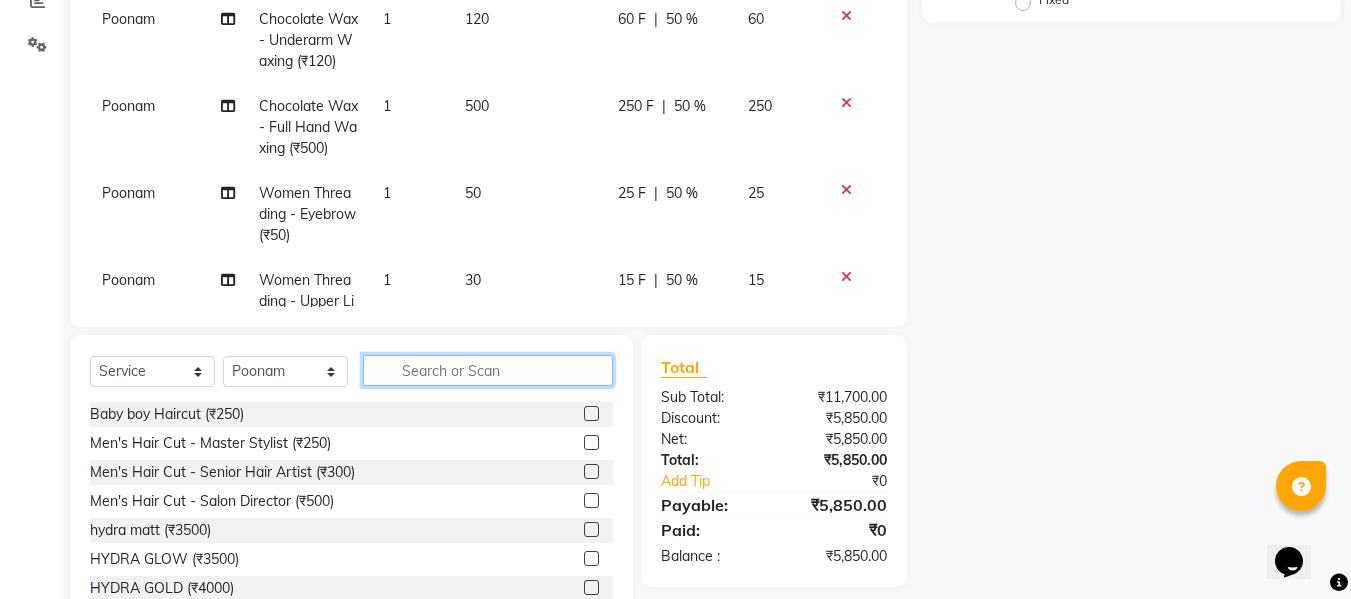 type on "d" 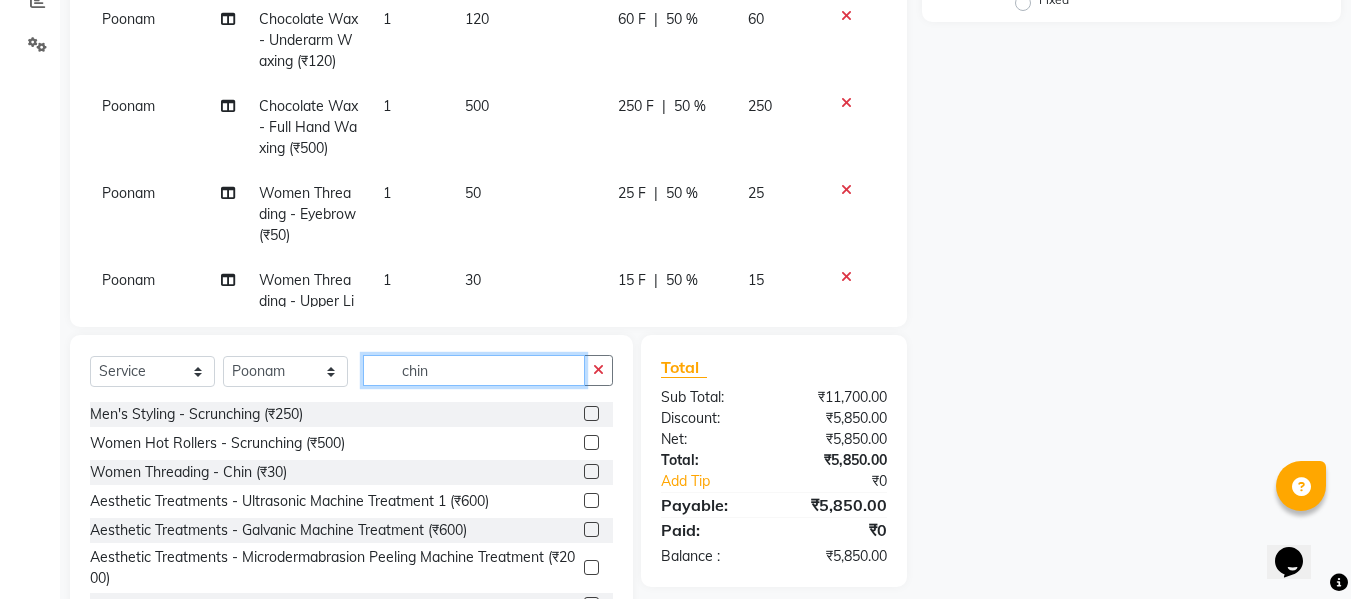 type on "chin" 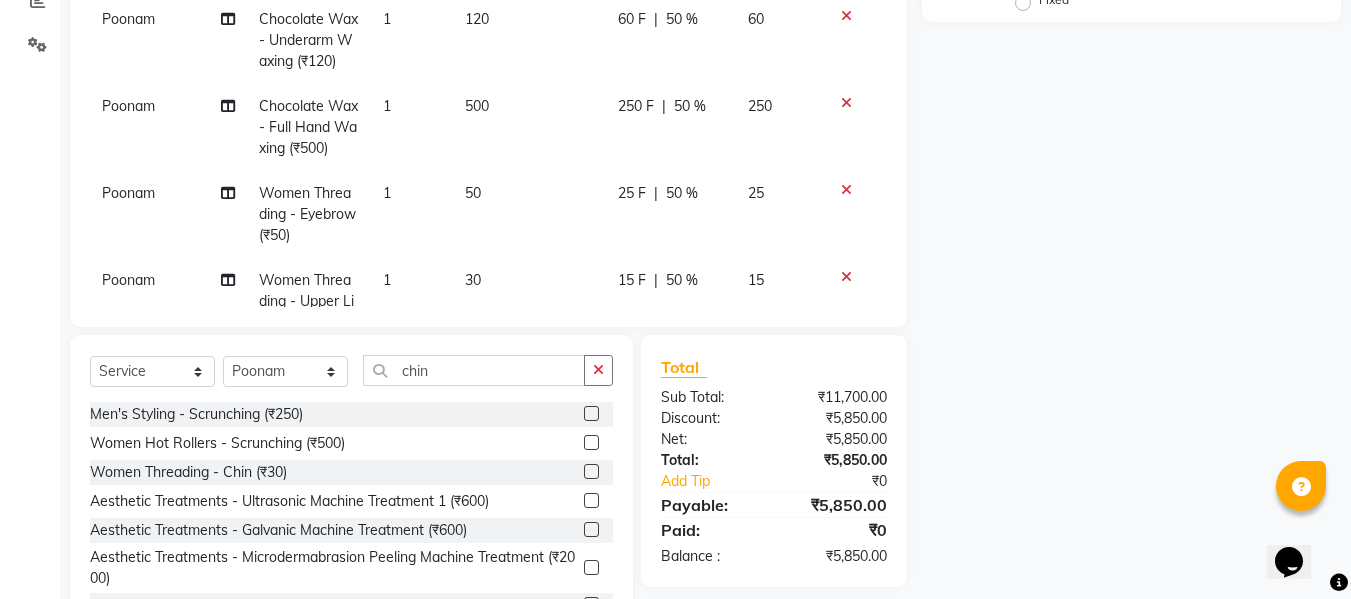 click 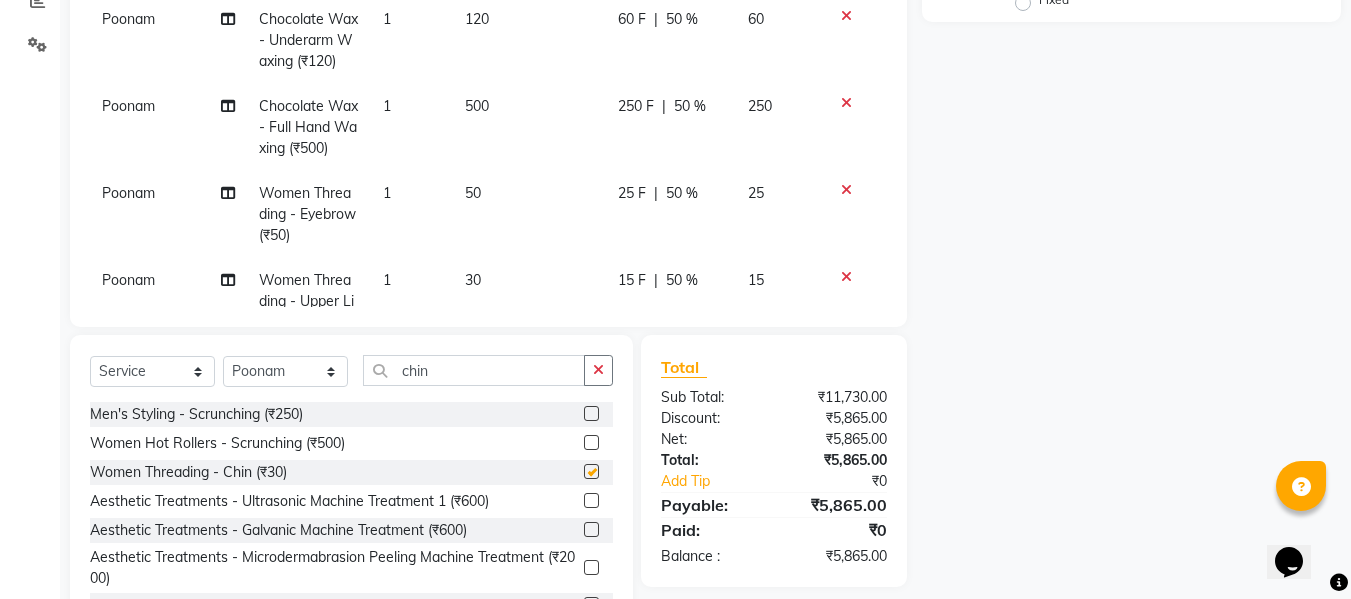 checkbox on "false" 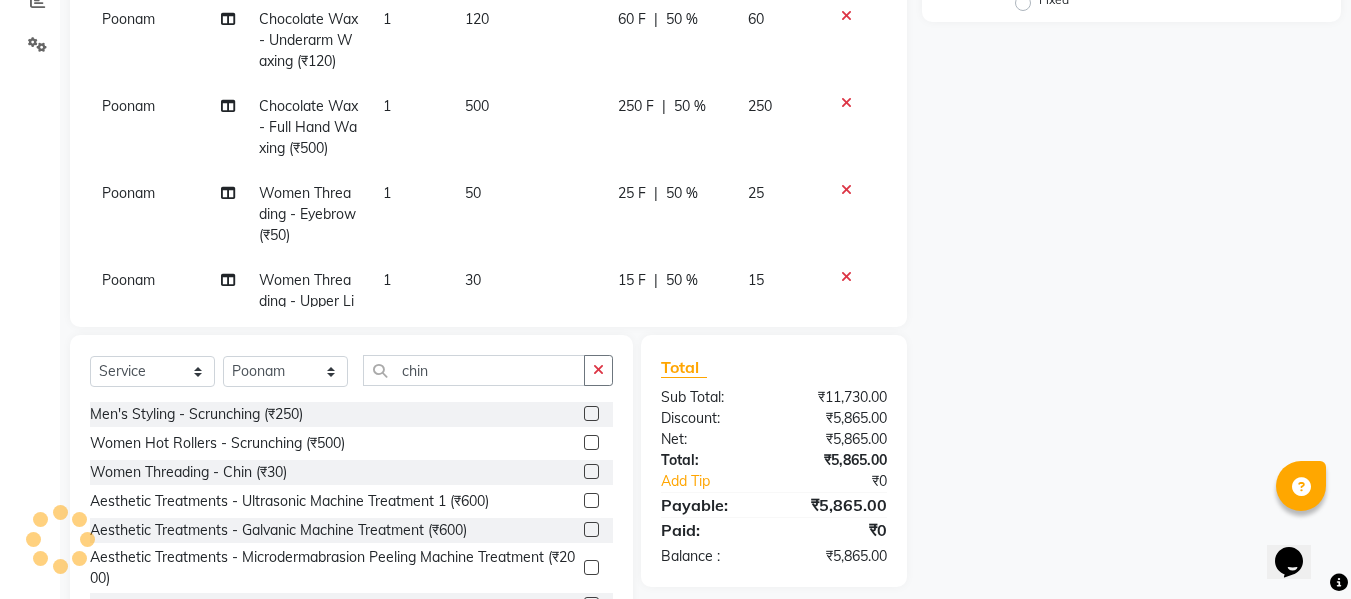 click on "50 %" 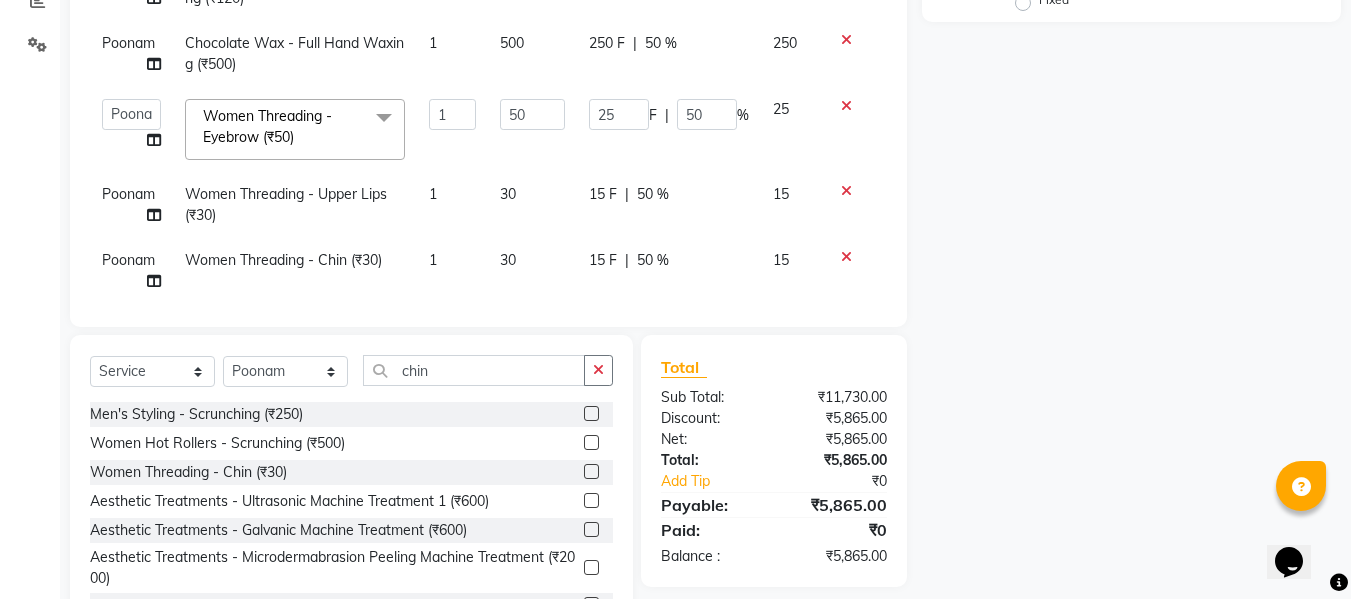 click on "50 %" 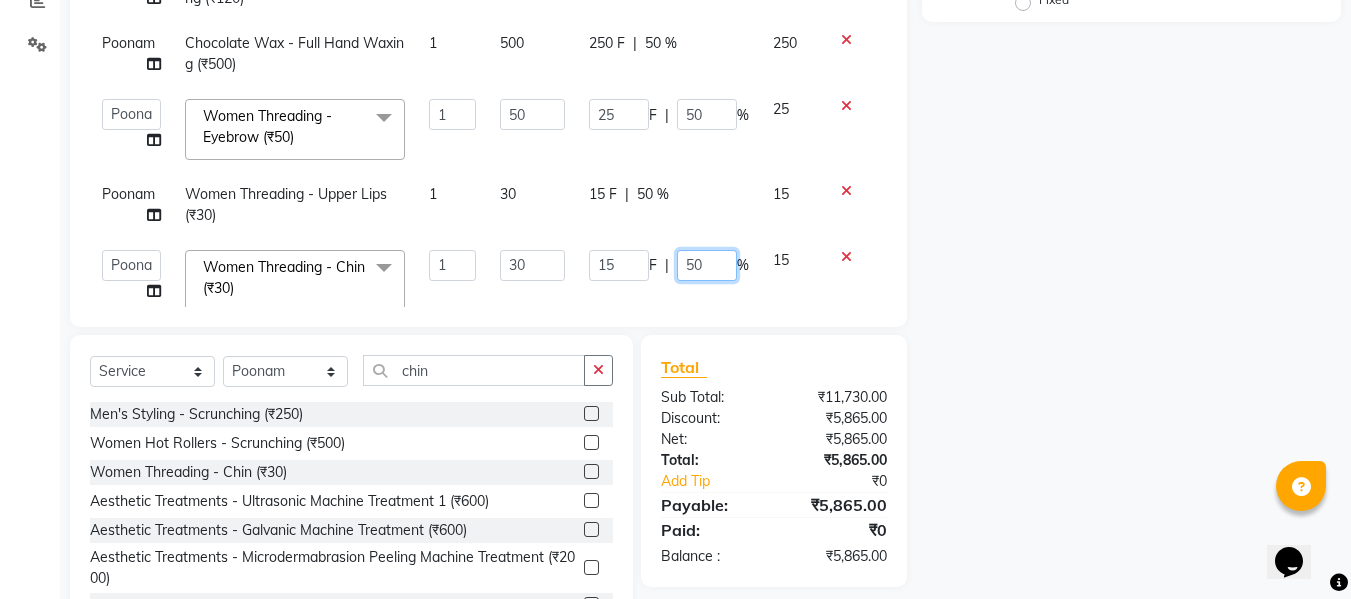 click on "50" 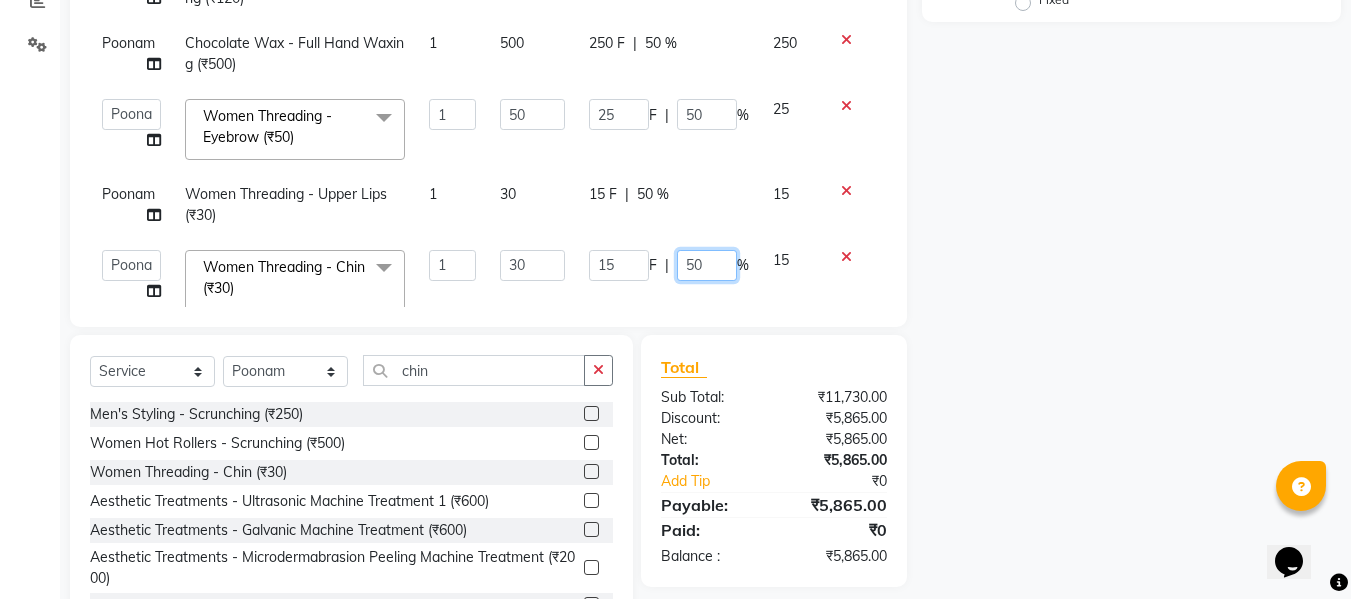click on "50" 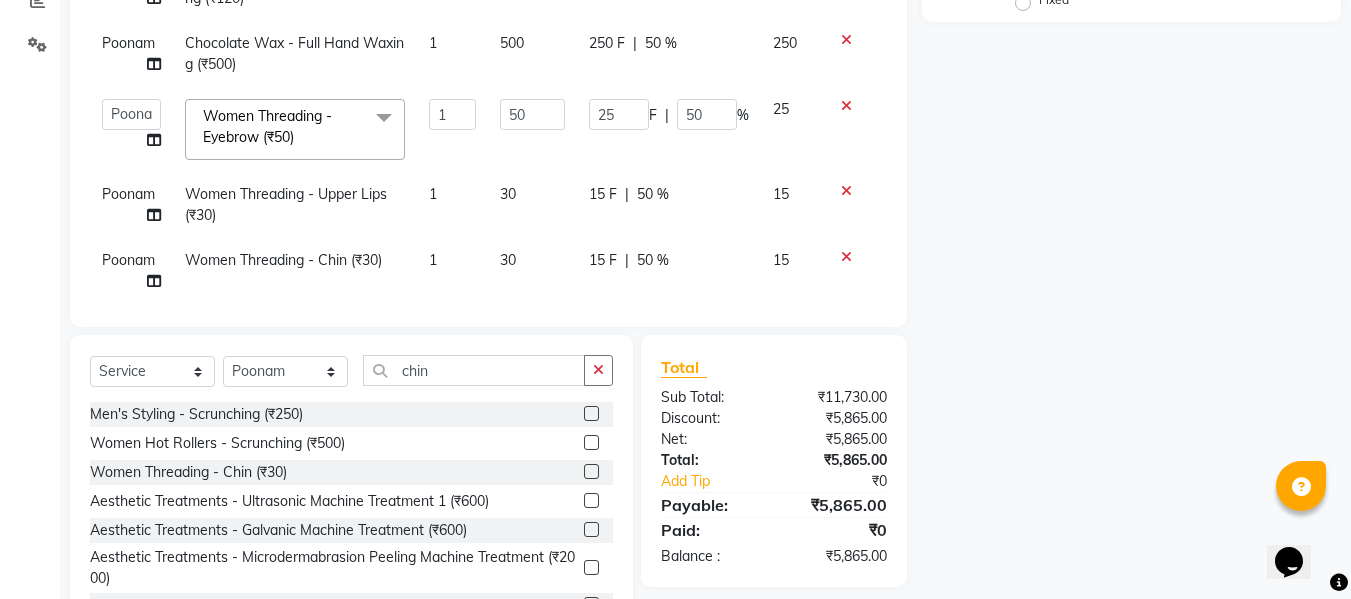 click on "Name: Membership: Total Visits: Card on file: Last Visit:  Points:  Service Total:  ₹11,730.00  Discount:  Percentage   Fixed  50" 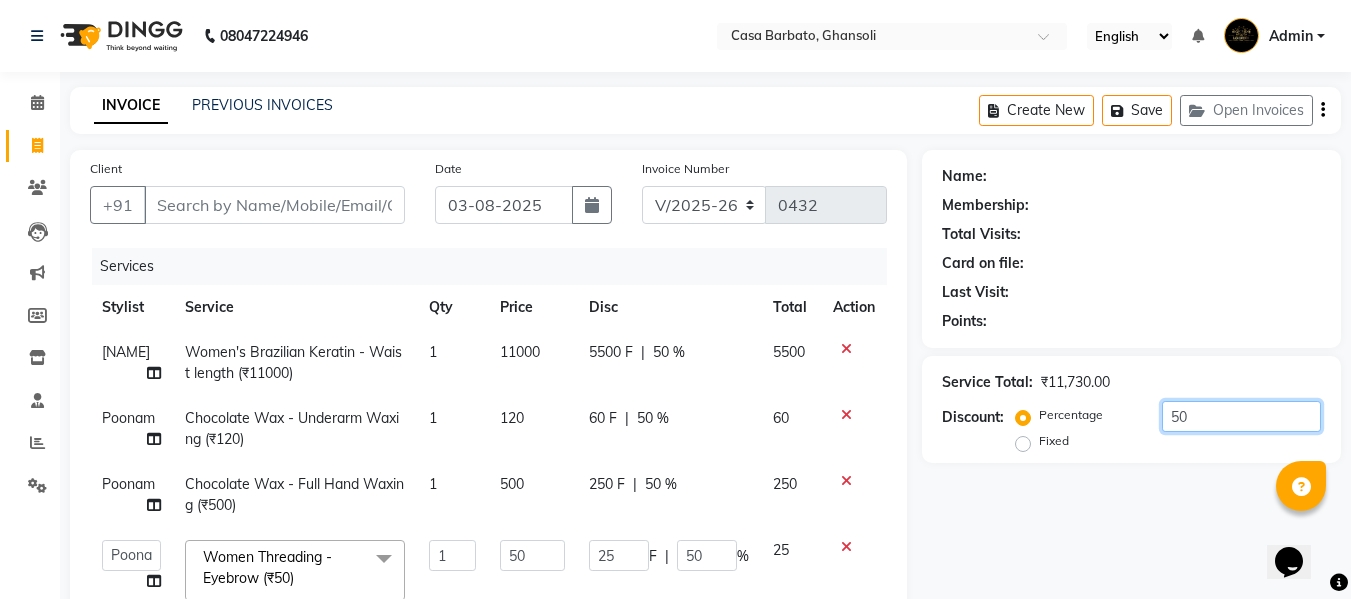 click on "50" 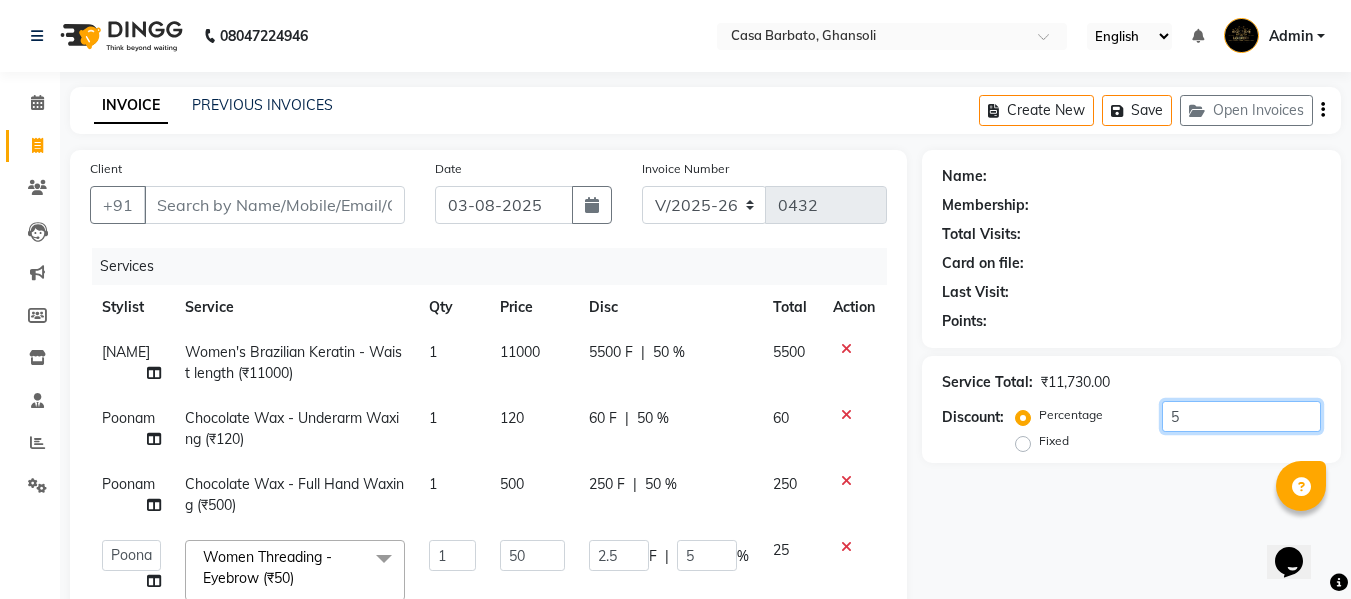 type 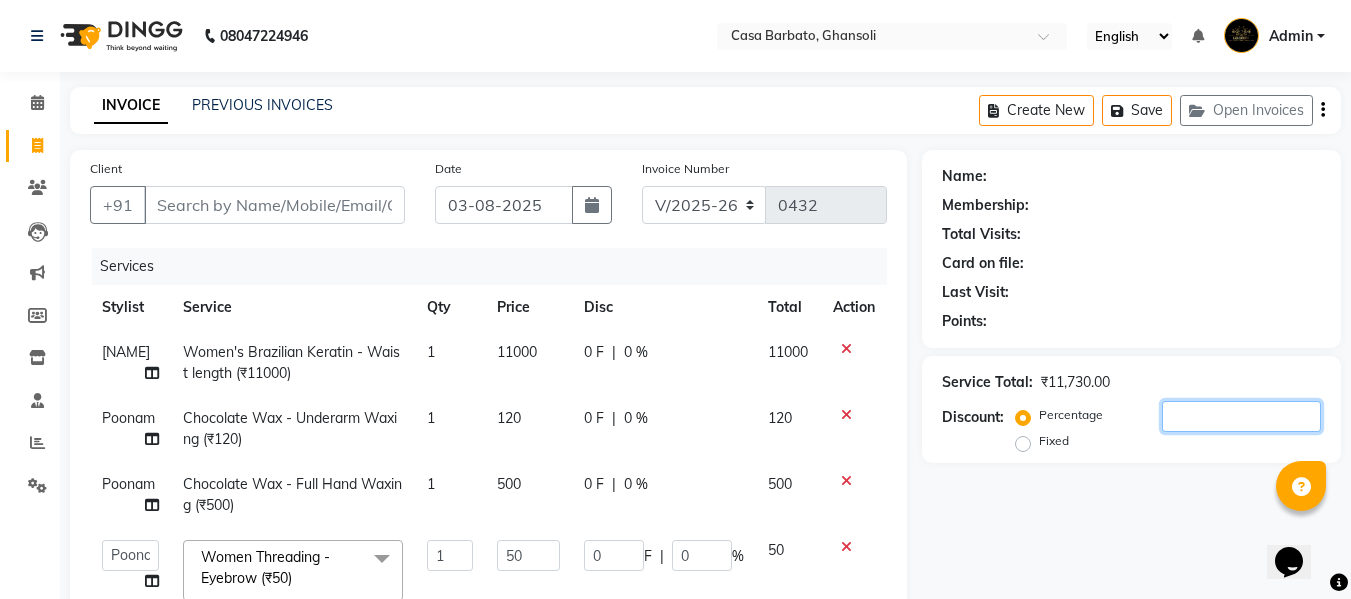 type 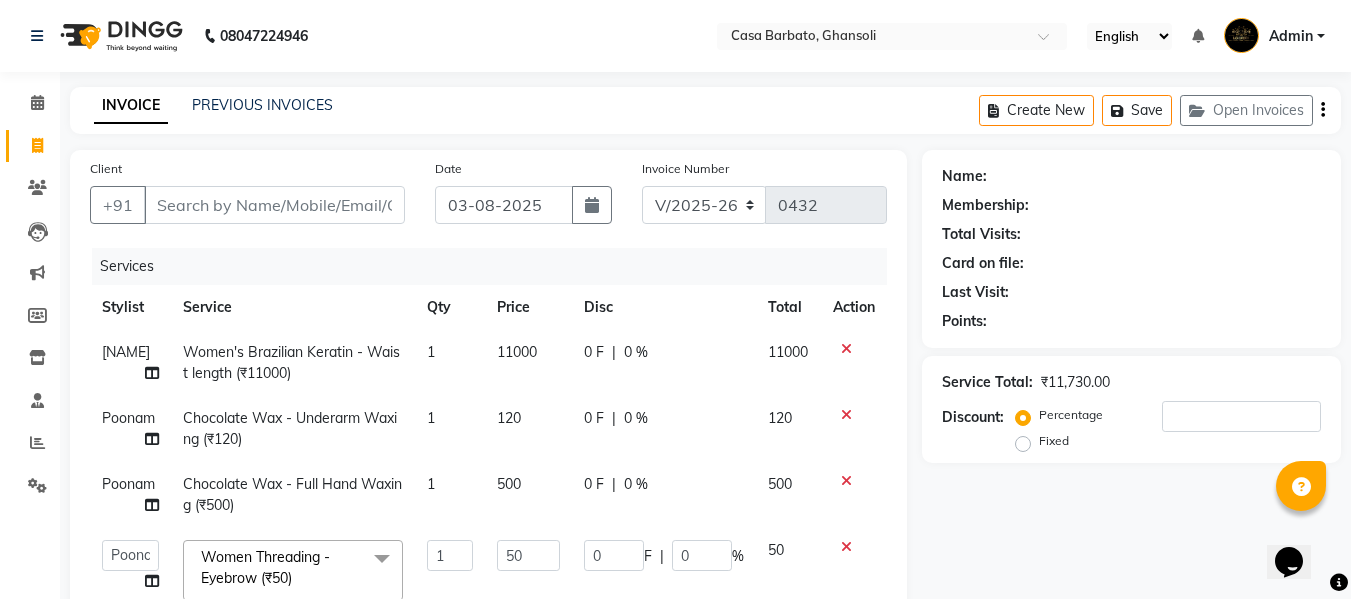 click on "0 %" 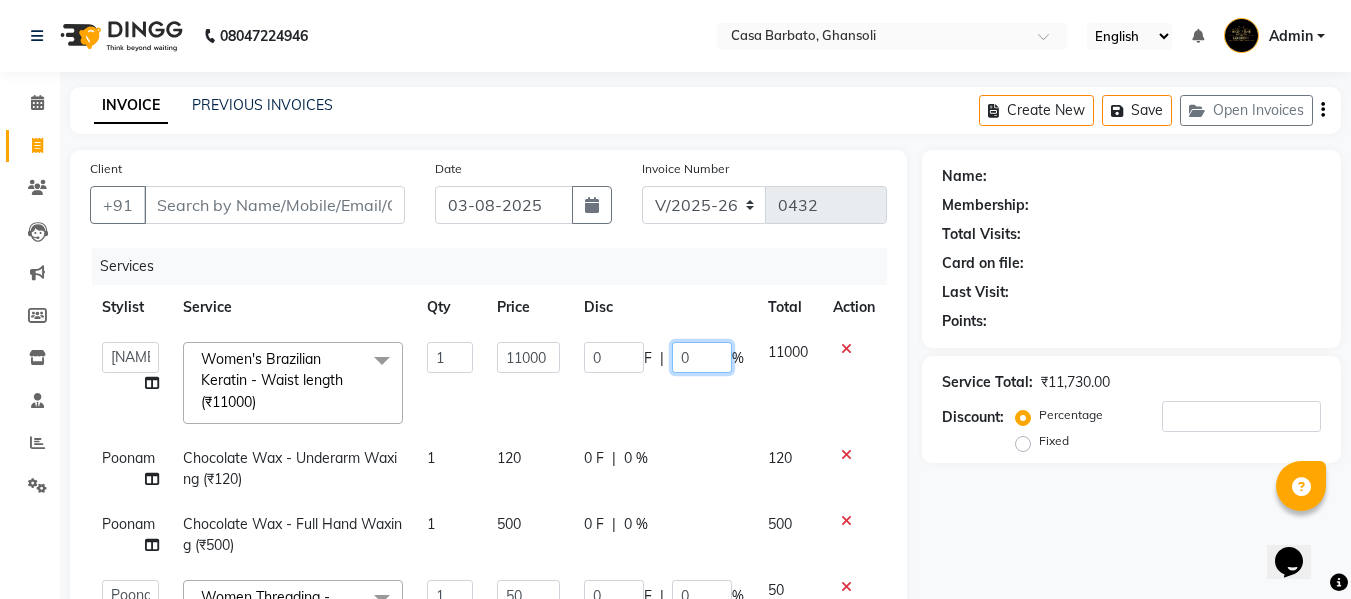click on "0" 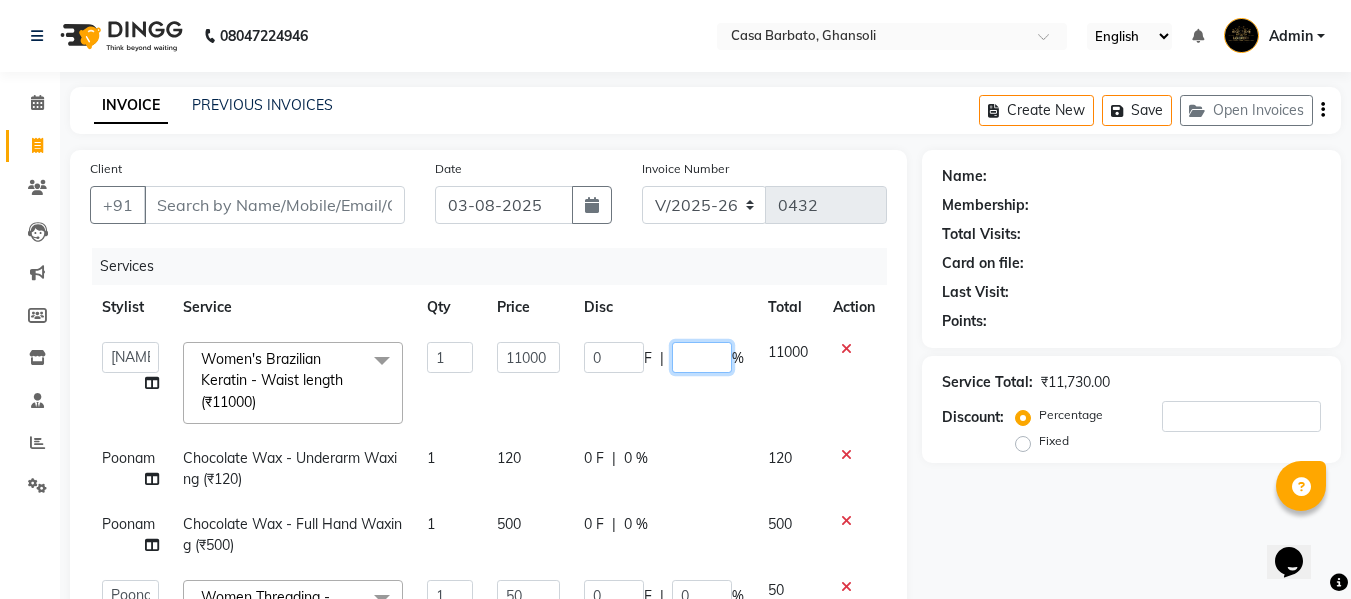 type on "0" 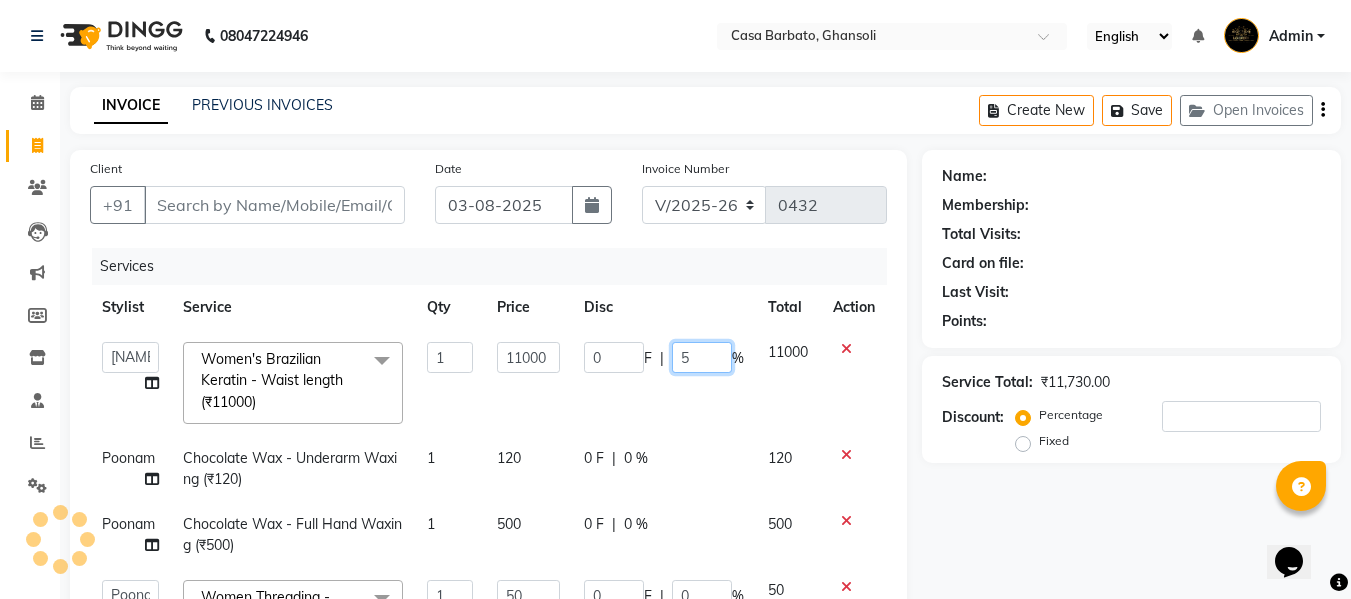 type on "50" 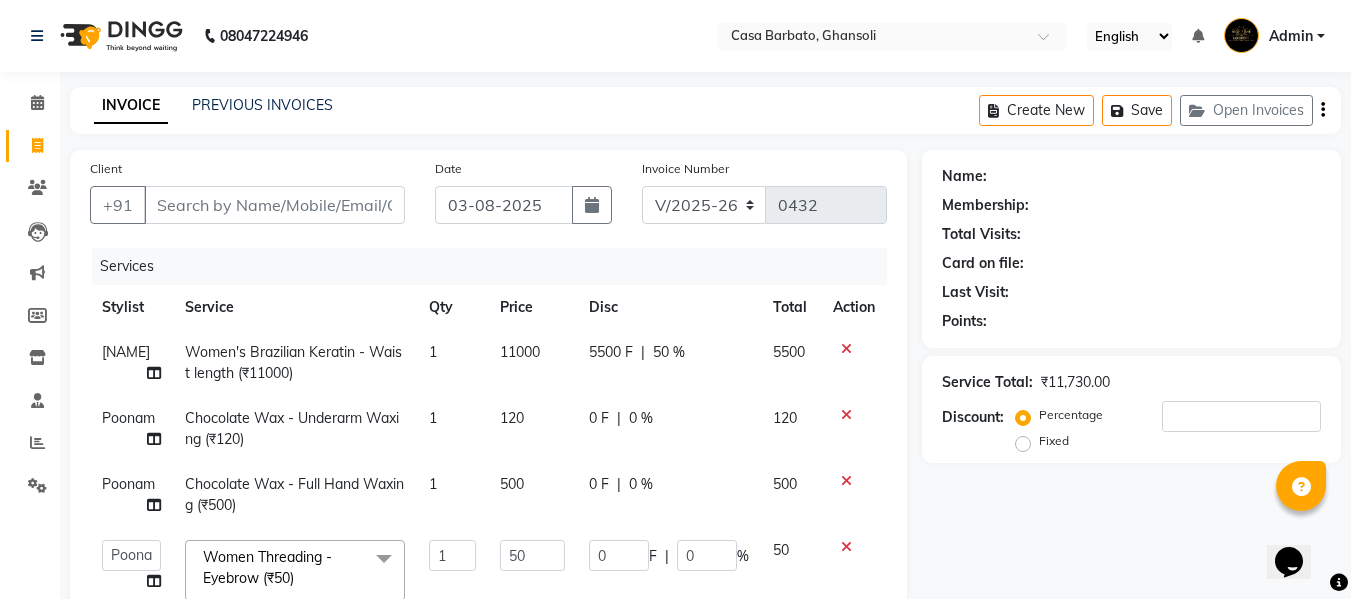 click on "Name: Membership: Total Visits: Card on file: Last Visit:  Points:  Service Total:  ₹11,730.00  Discount:  Percentage   Fixed" 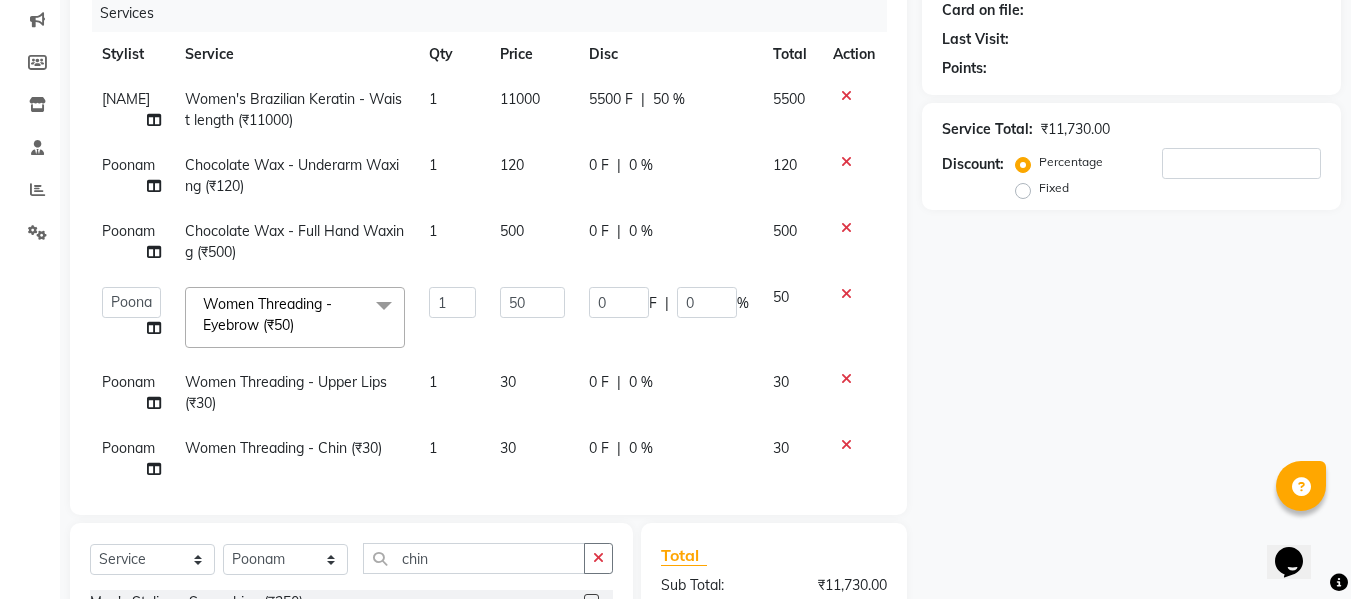 scroll, scrollTop: 222, scrollLeft: 0, axis: vertical 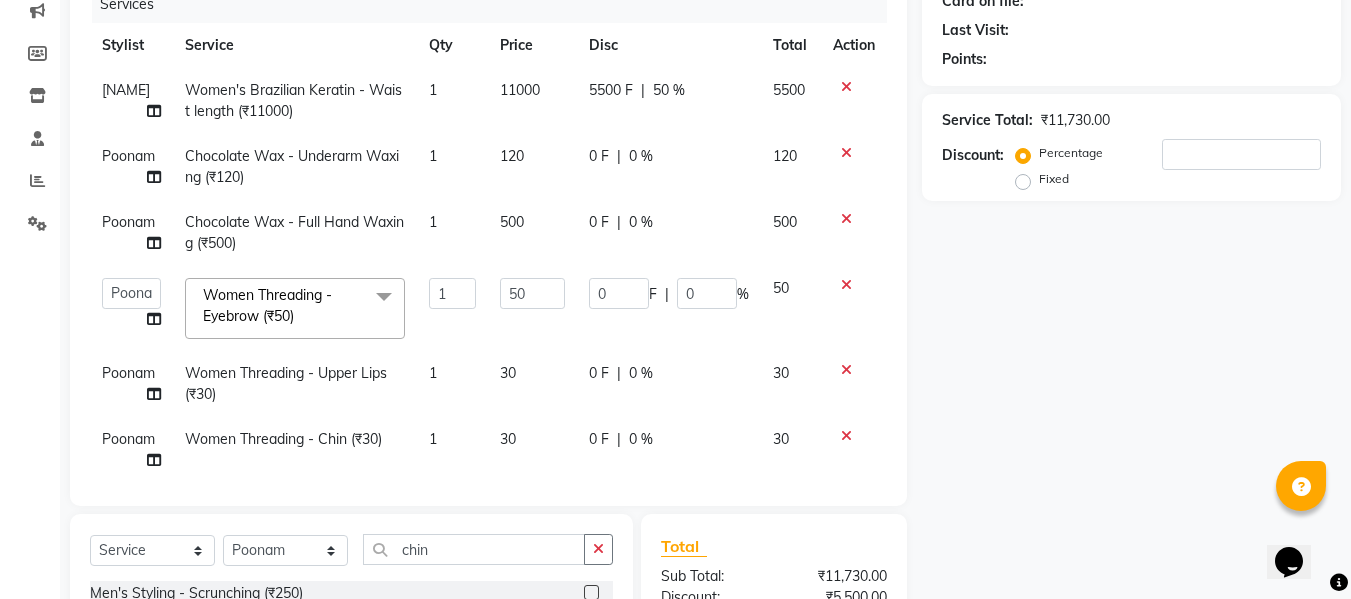 click on "0 %" 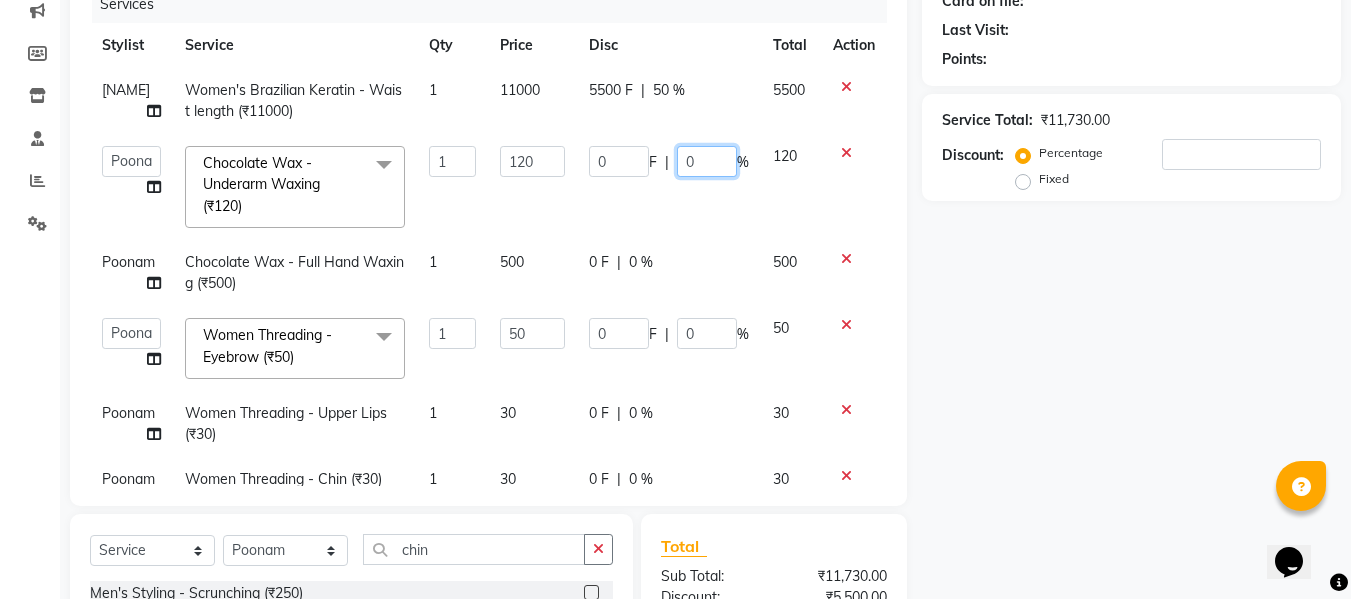 click on "0" 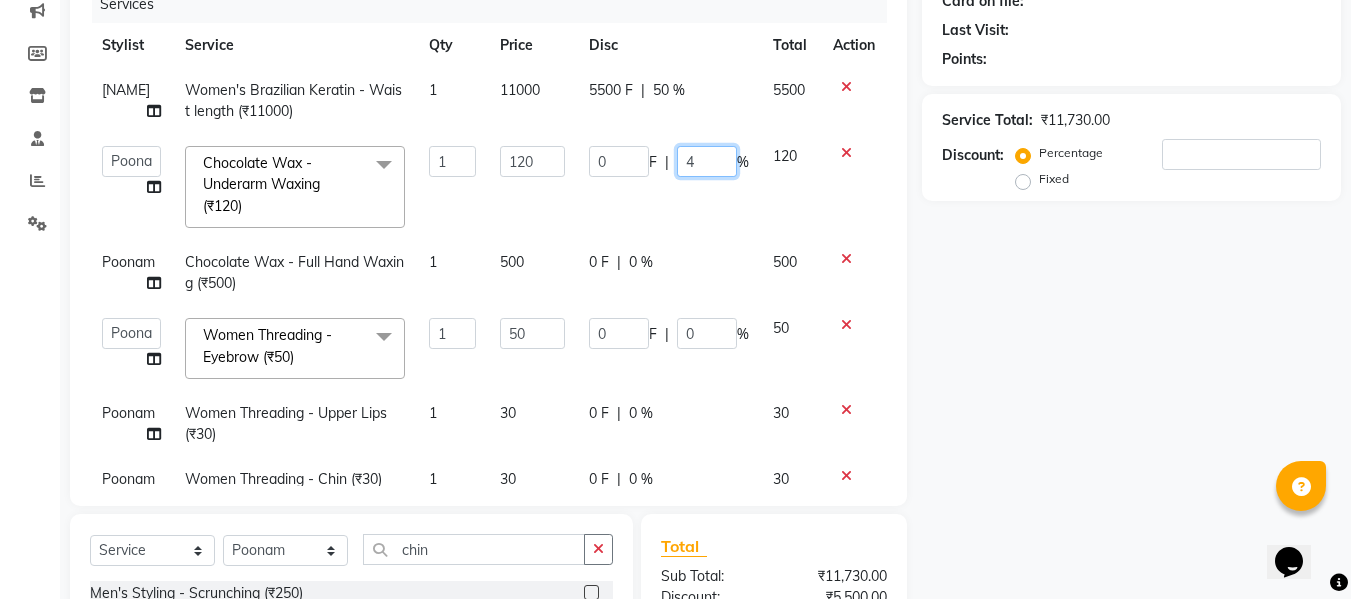 type on "40" 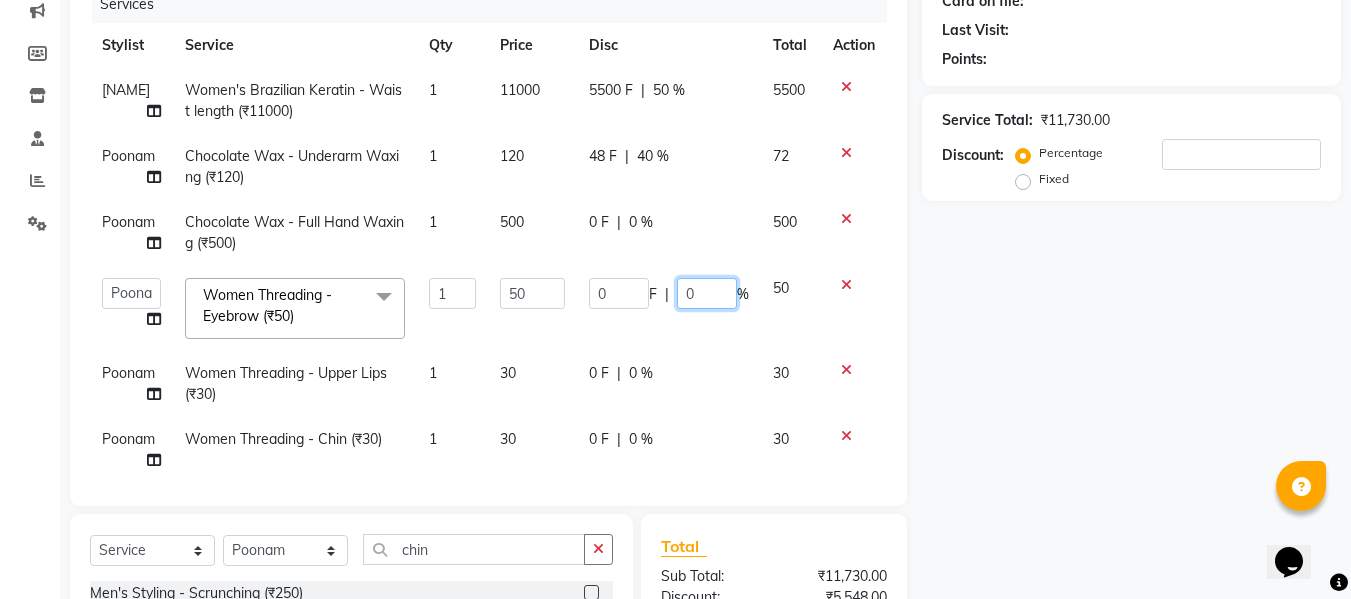 click on "0 F | 0 %" 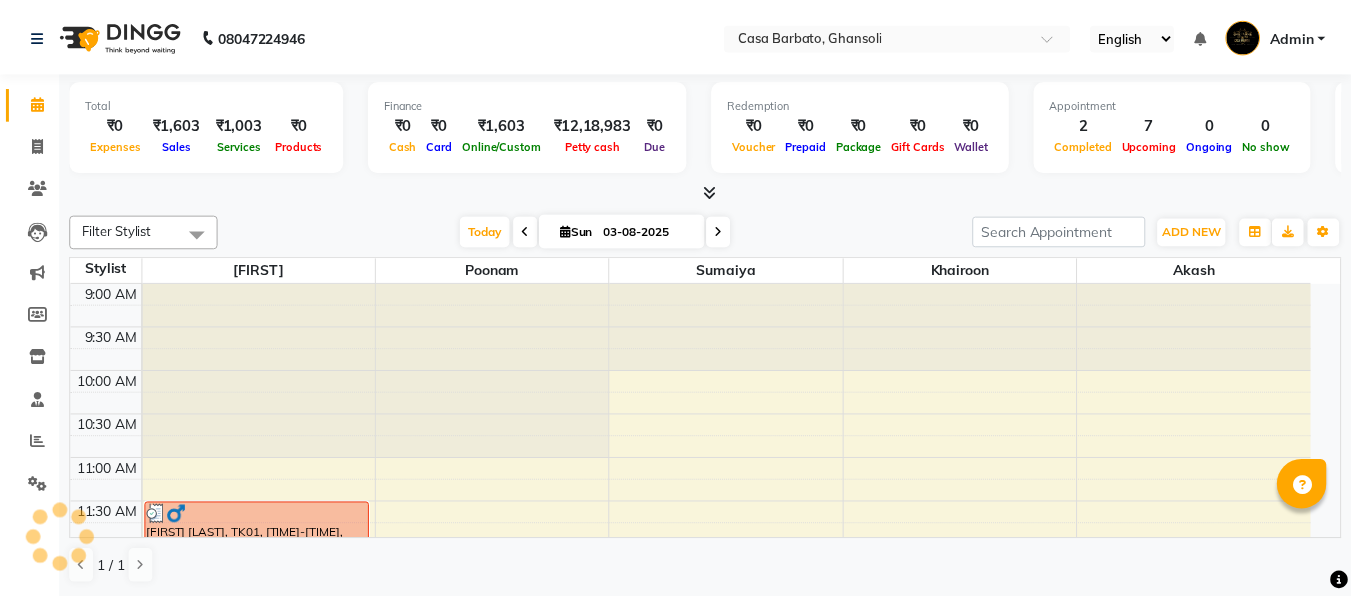 scroll, scrollTop: 0, scrollLeft: 0, axis: both 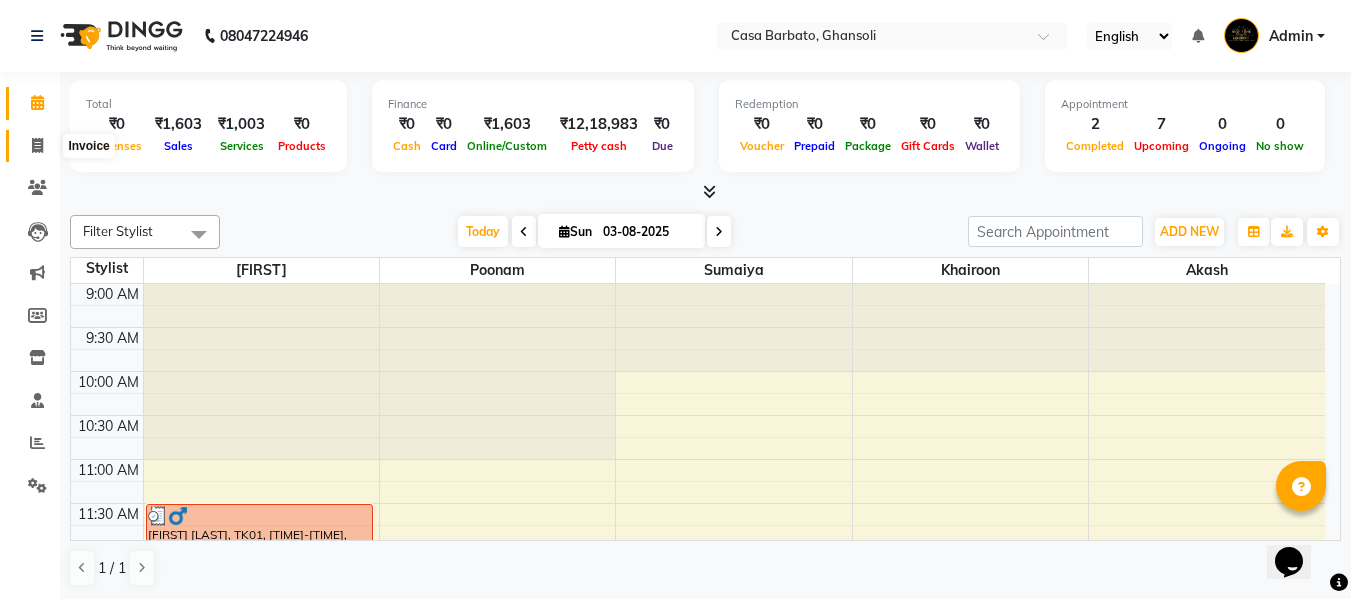 click 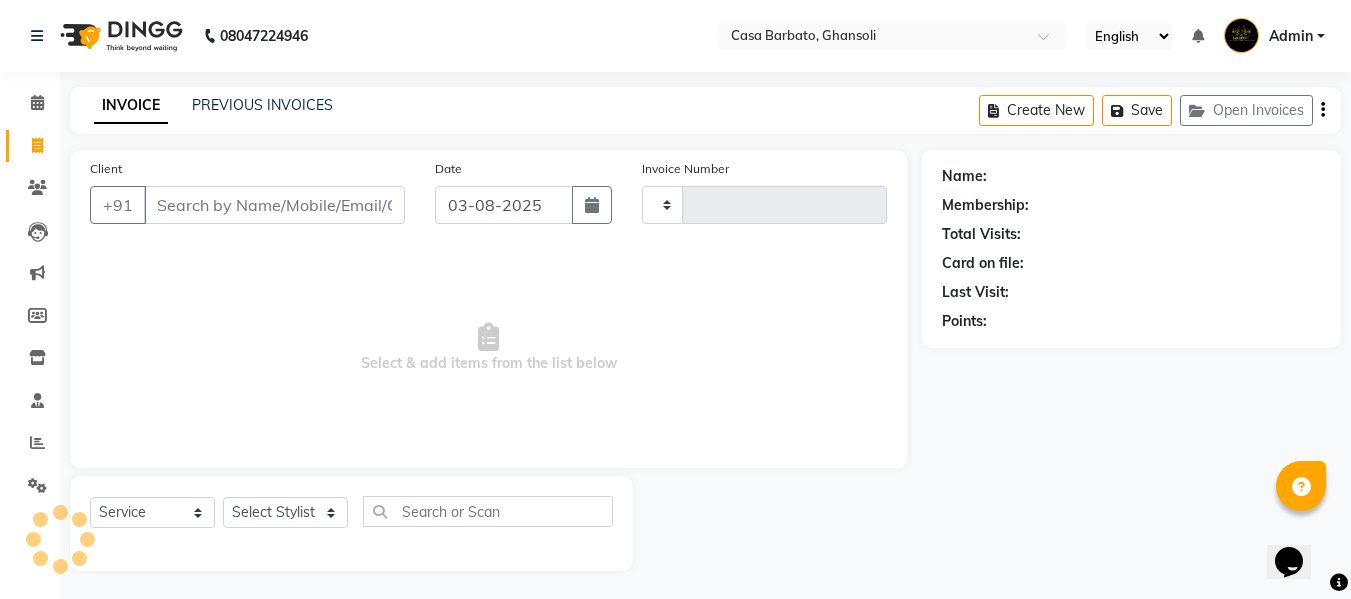 type on "0432" 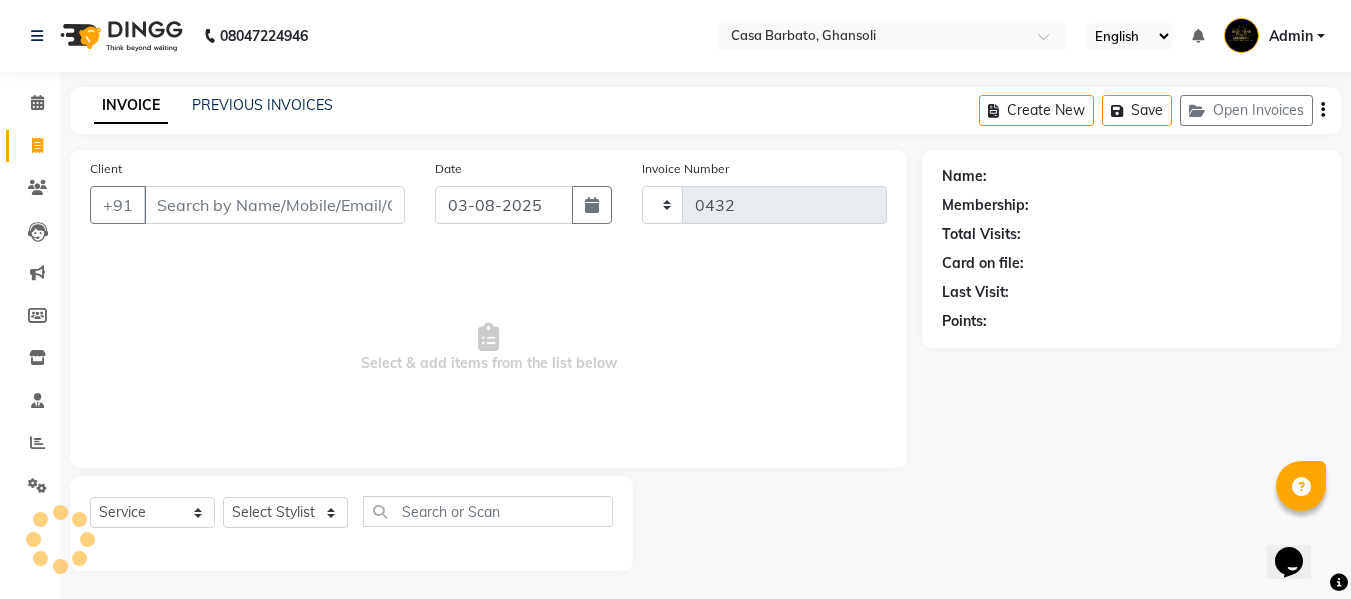 select on "700" 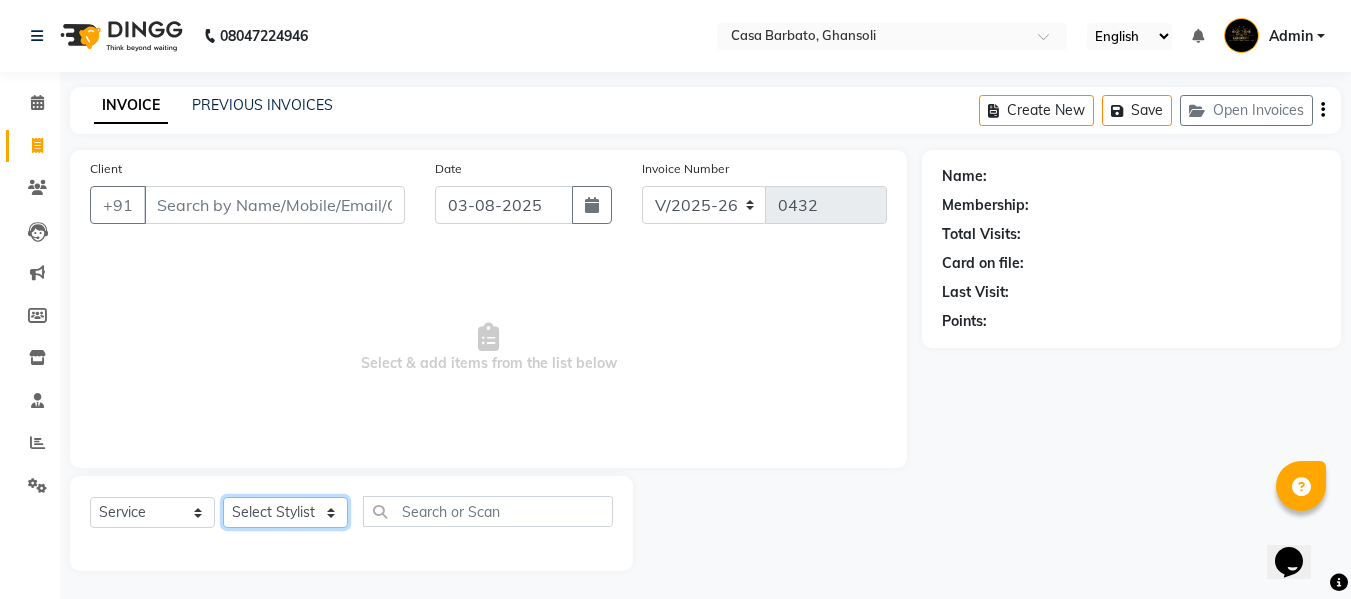 click on "Select Stylist [NAME]  [NAME] [NAME] [NAME] [NAME]  [NAME]" 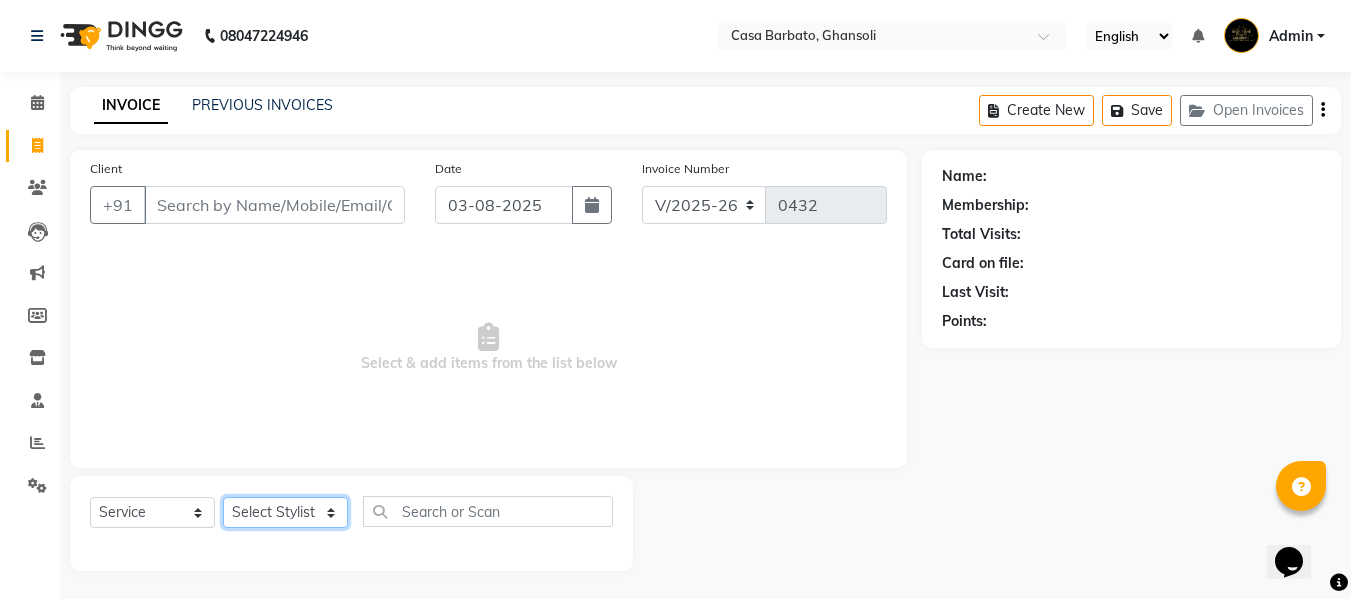 select on "10554" 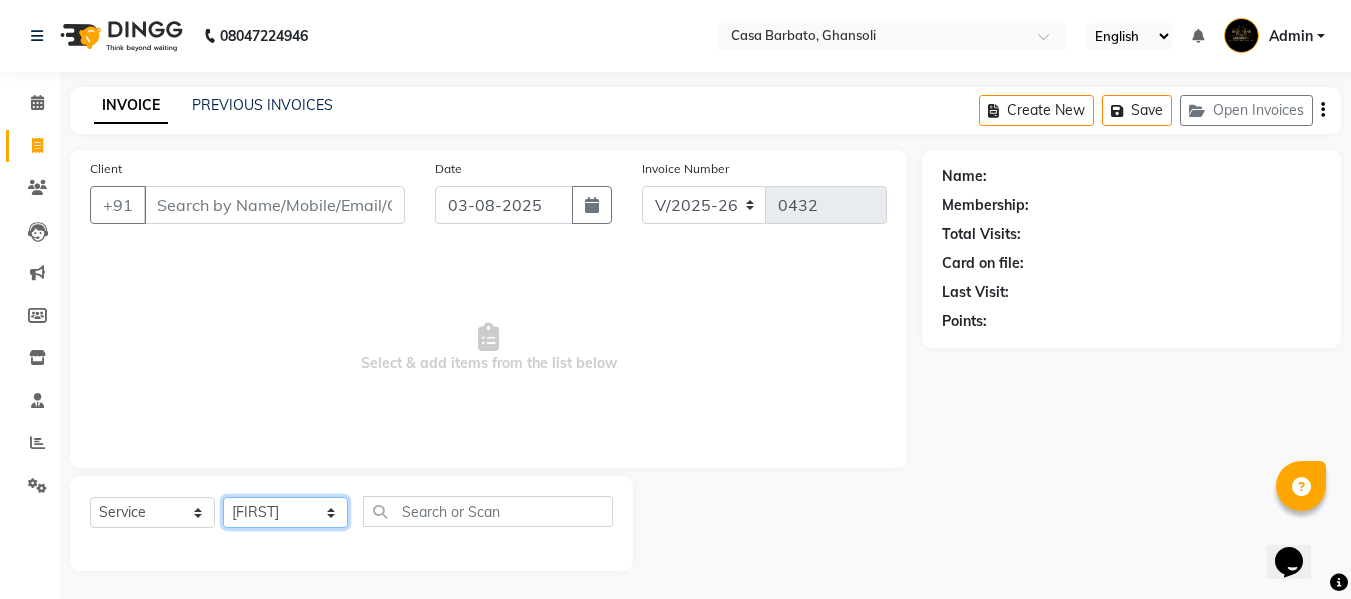 click on "Select Stylist [NAME]  [NAME] [NAME] [NAME] [NAME]  [NAME]" 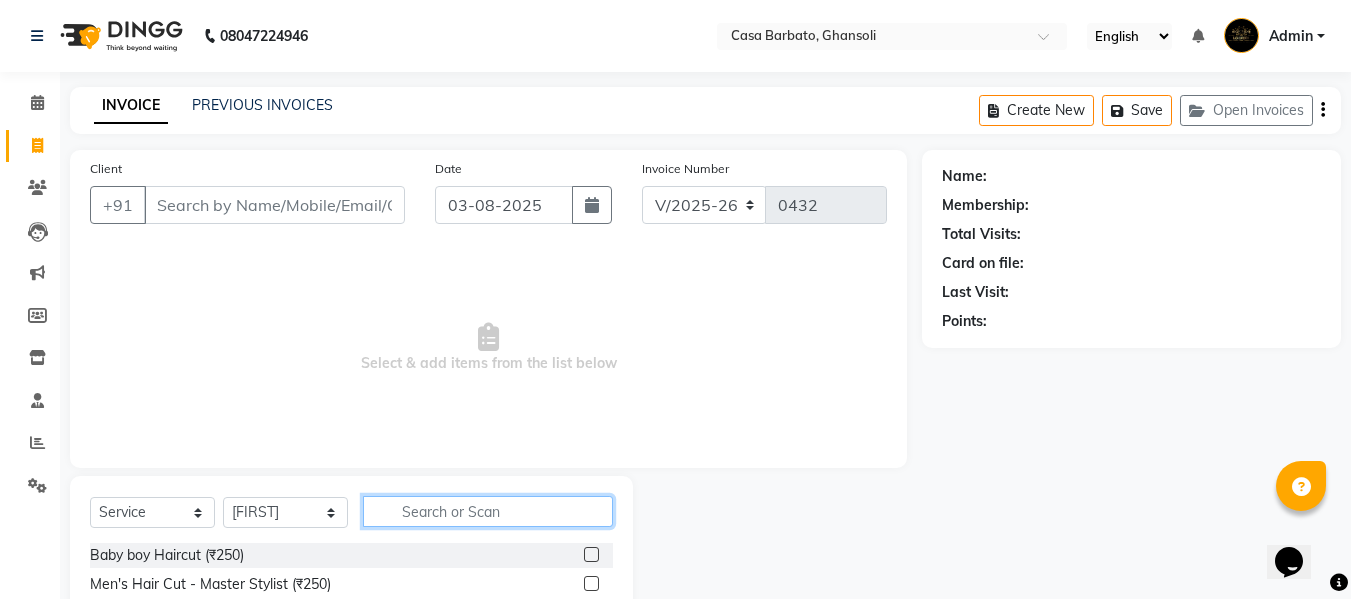 click 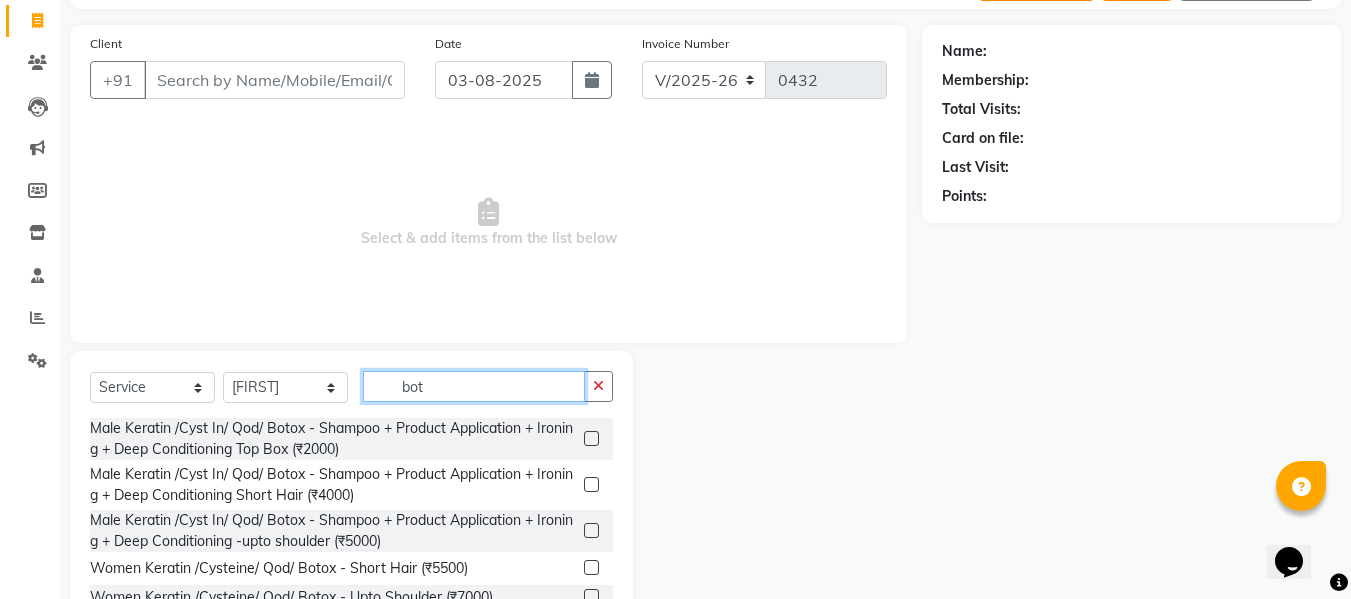scroll, scrollTop: 202, scrollLeft: 0, axis: vertical 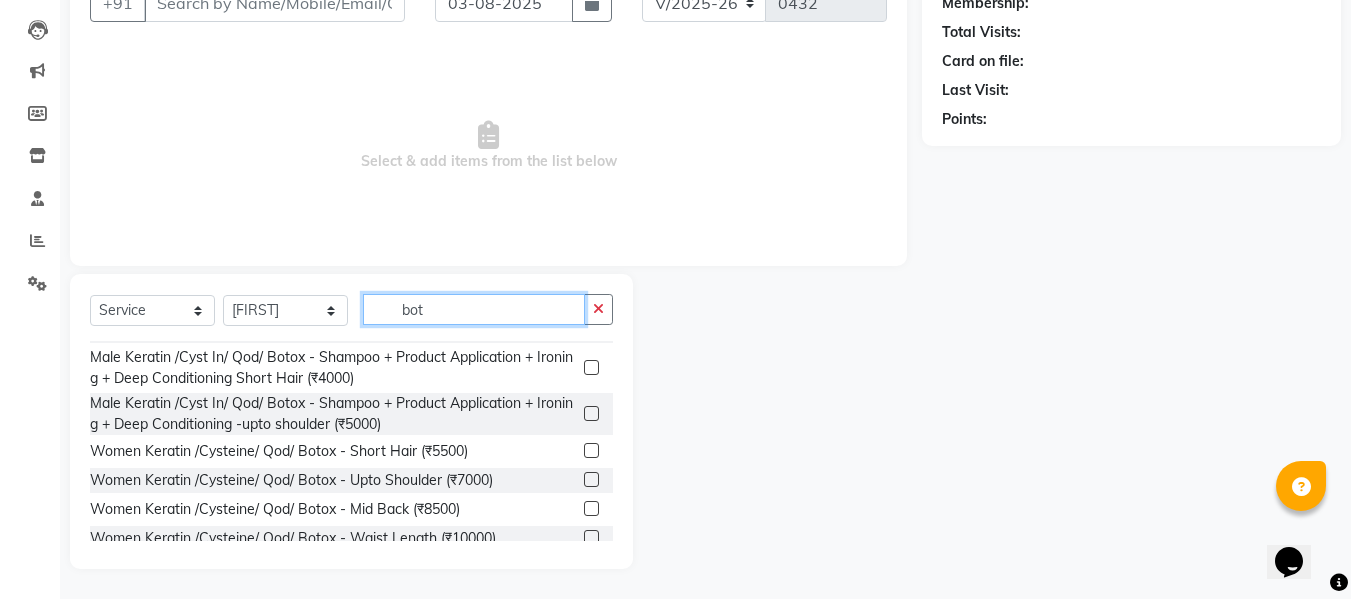 type on "bot" 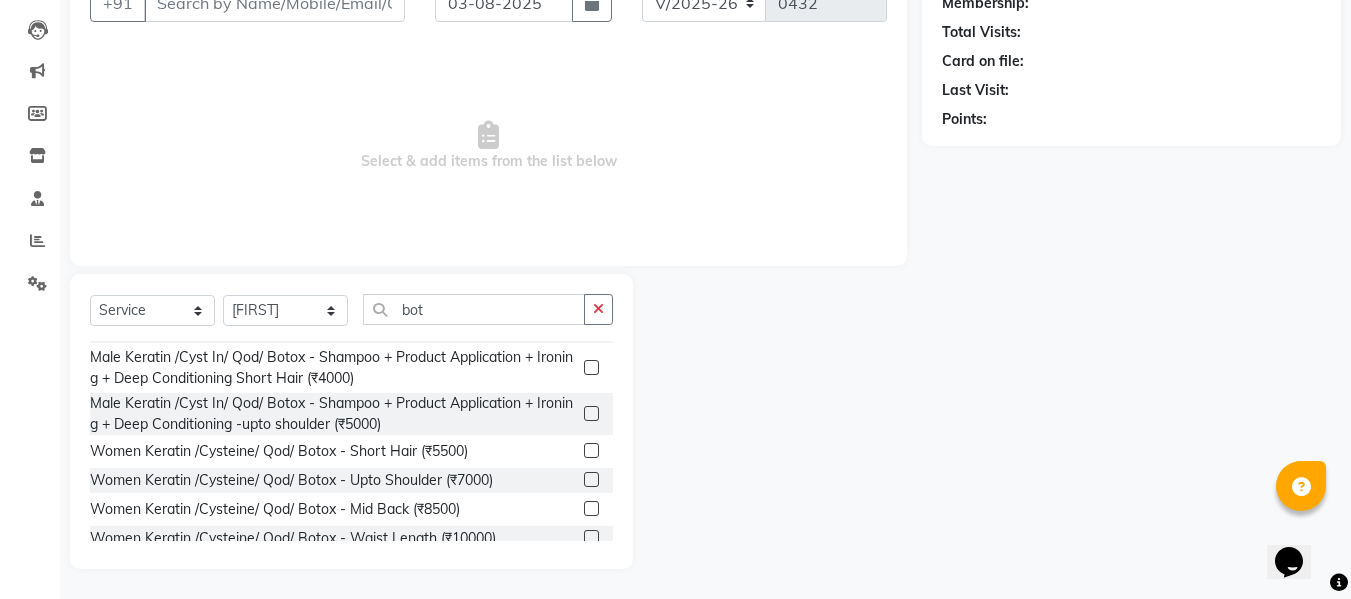 click on "Women Keratin /Cysteine/ Qod/ Botox - Mid Back (₹8500)" 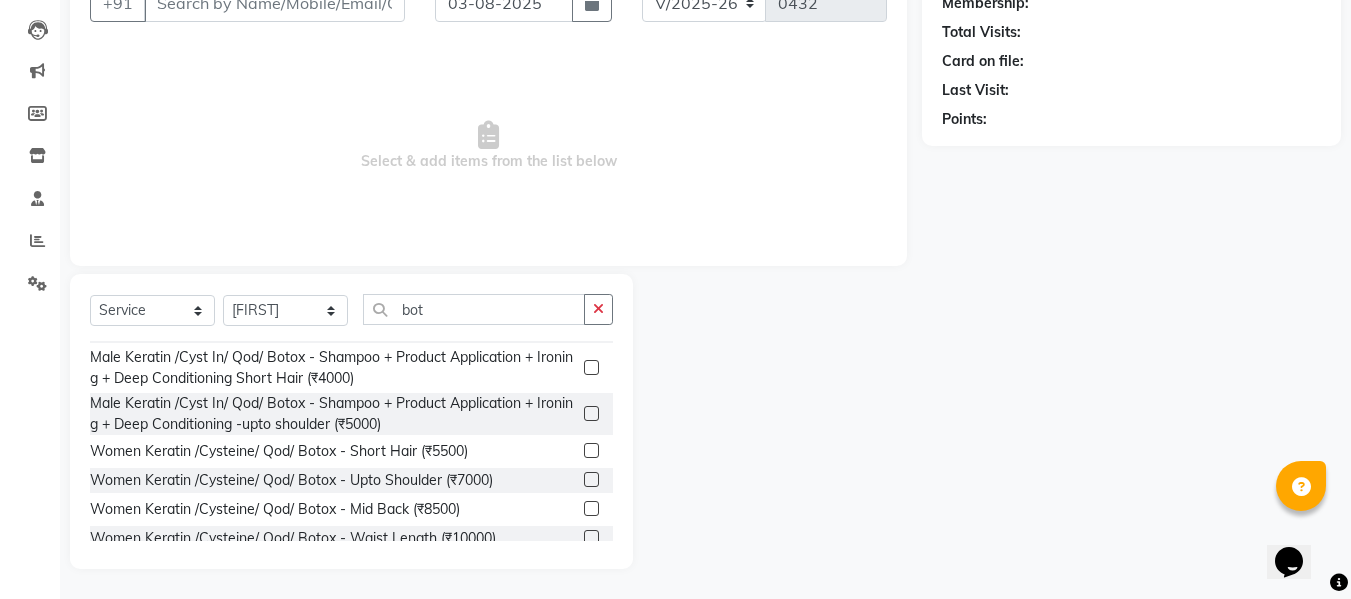 click 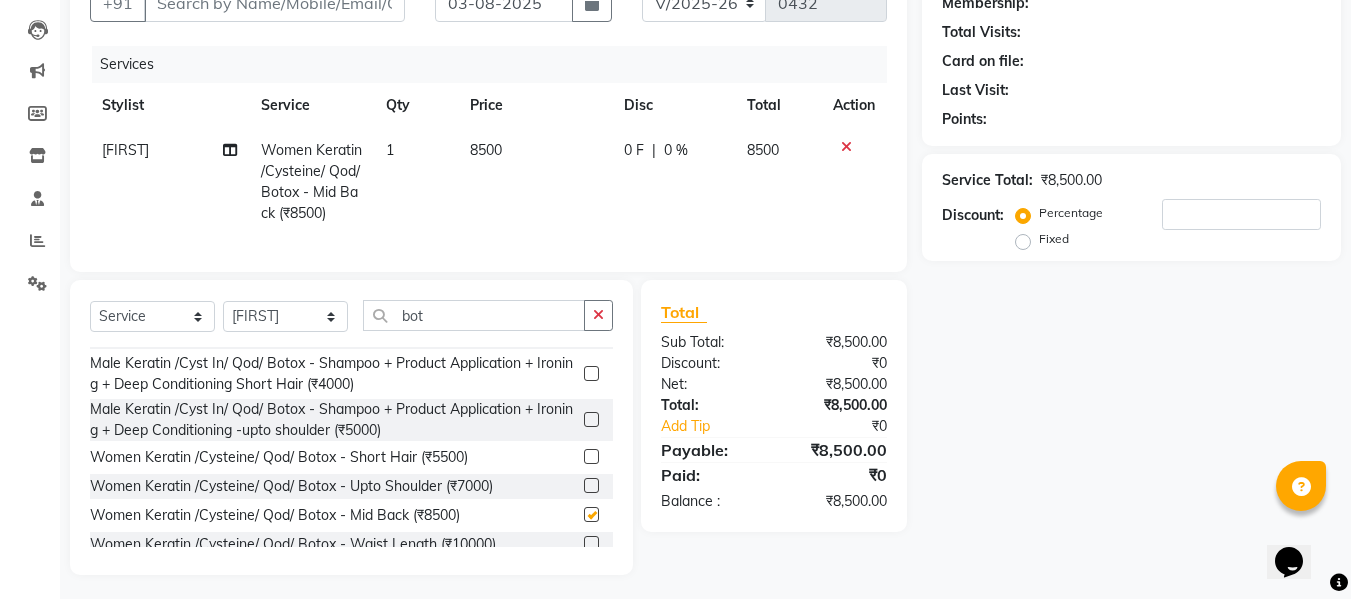 checkbox on "false" 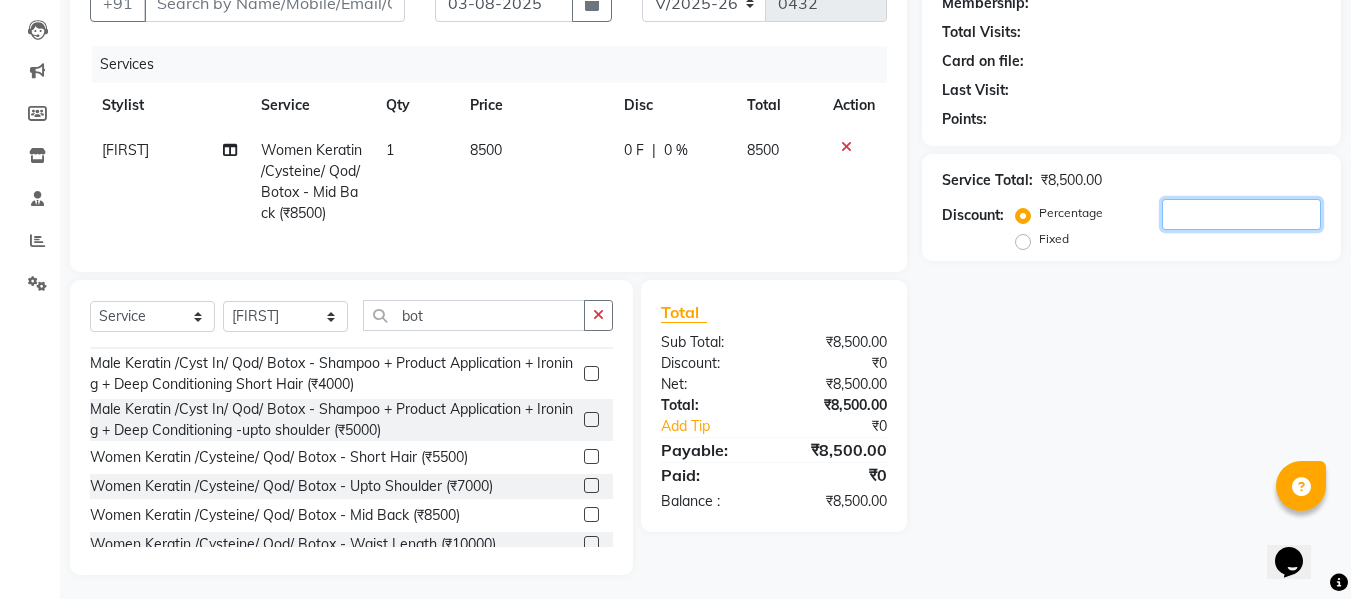 click 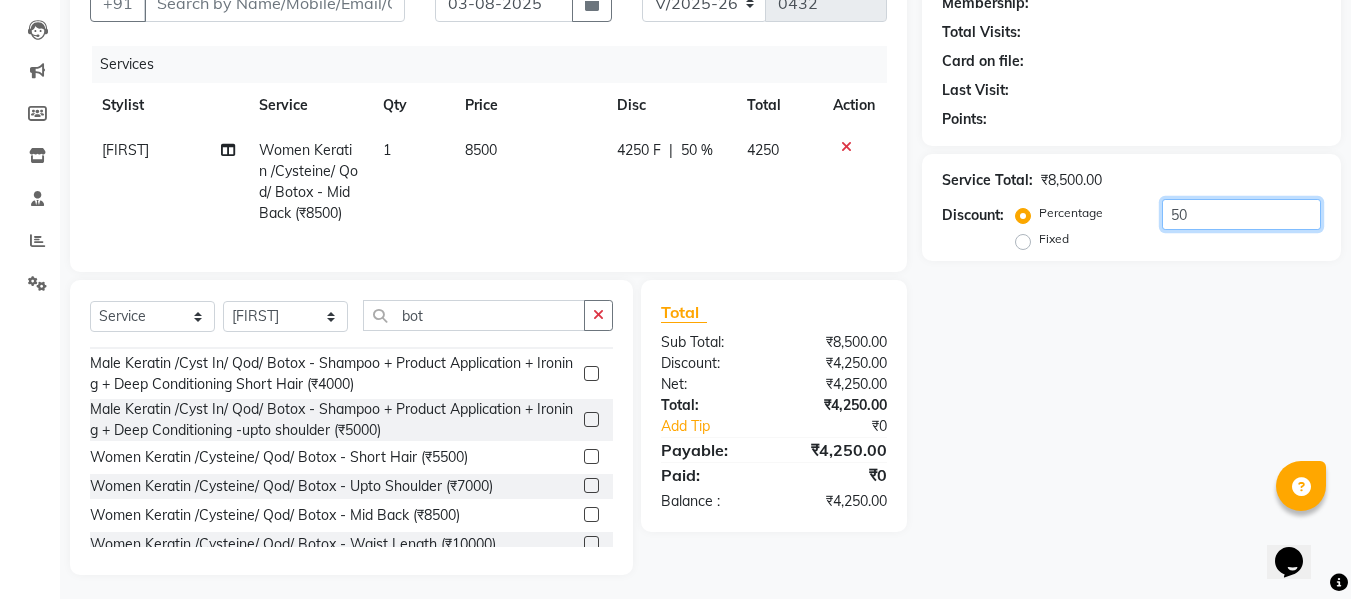 type on "50" 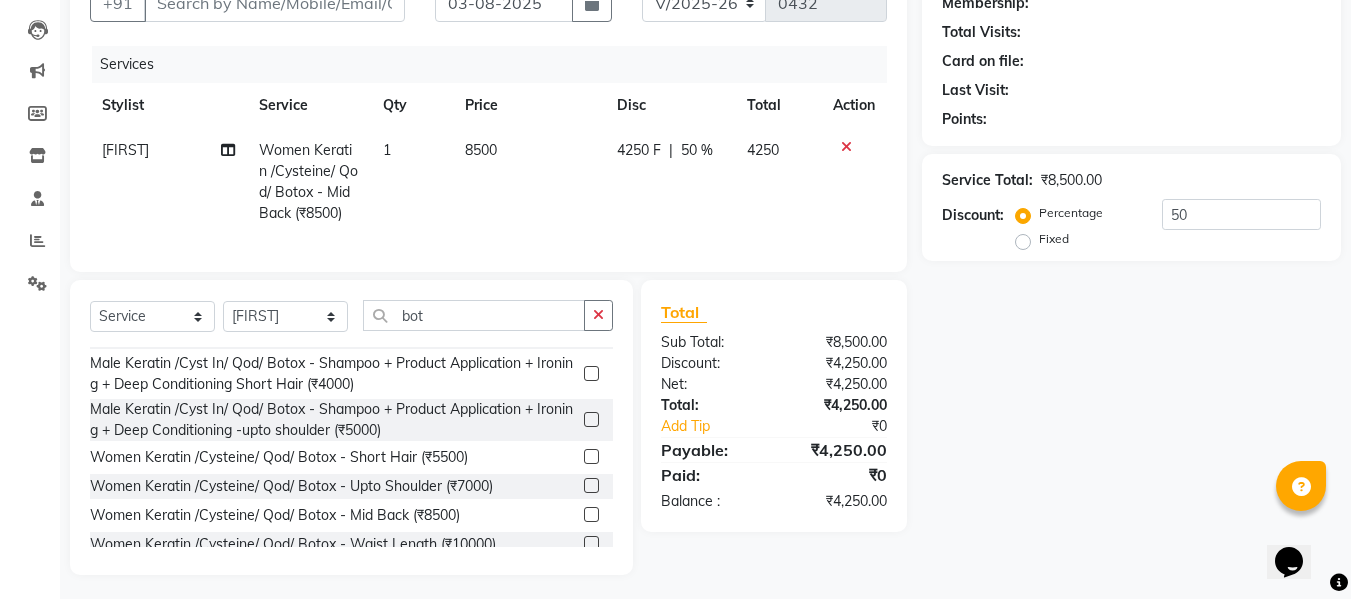 click 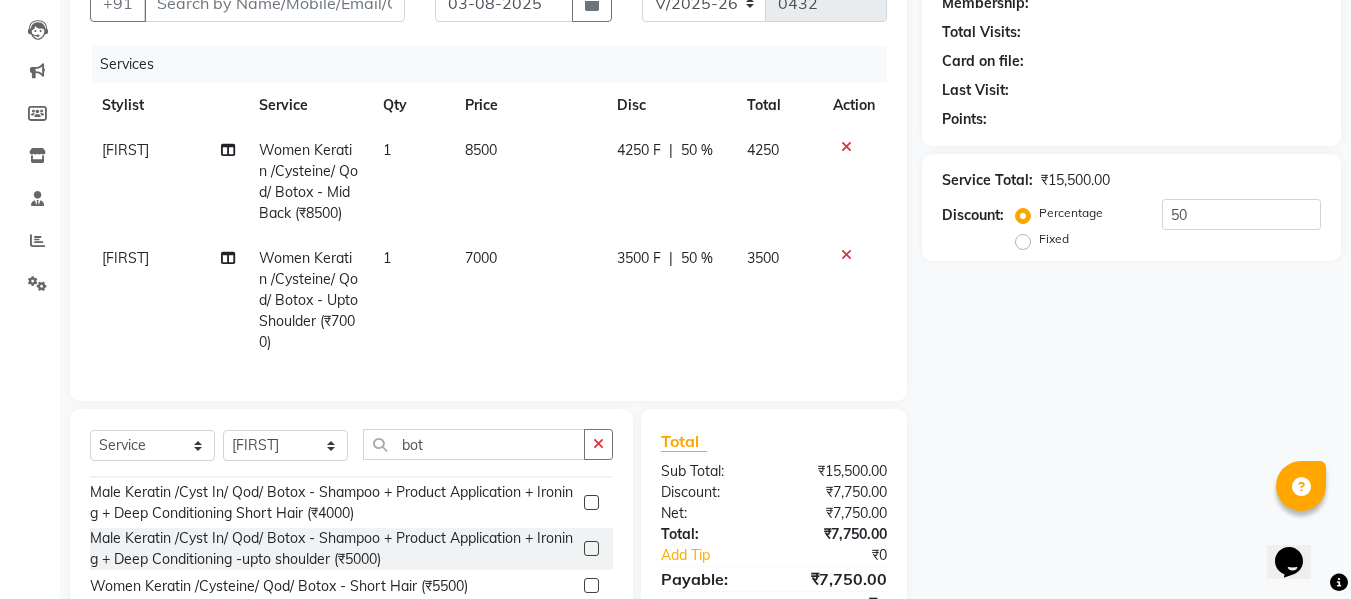 checkbox on "false" 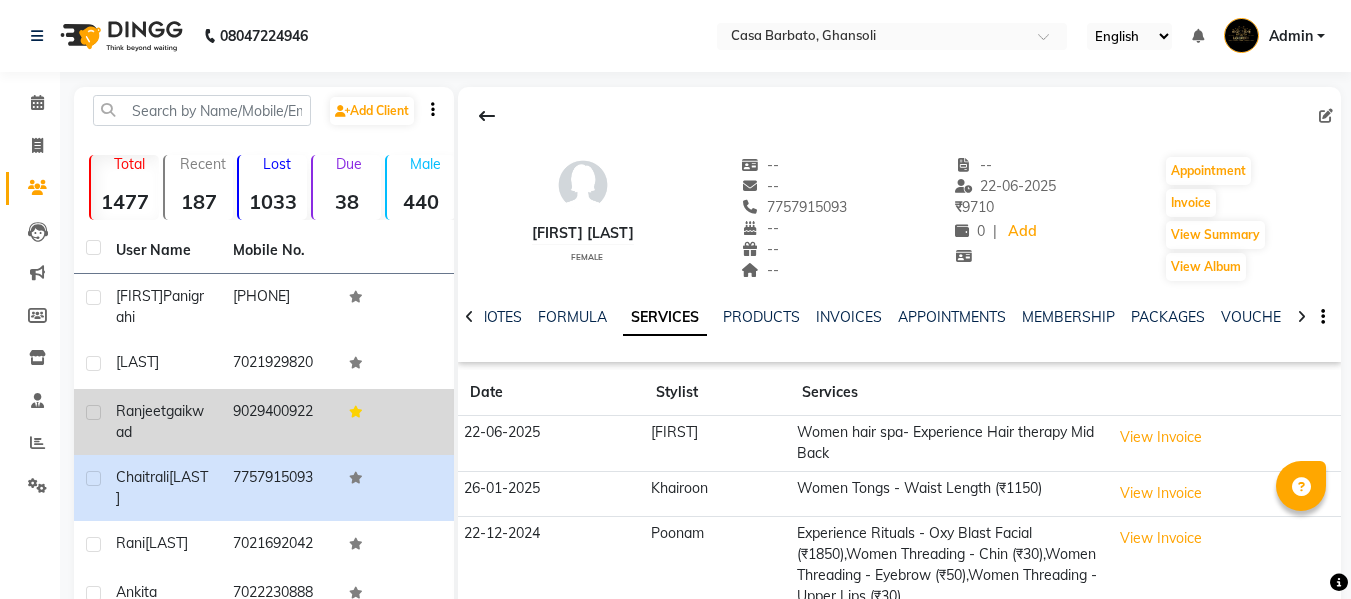 scroll, scrollTop: 336, scrollLeft: 0, axis: vertical 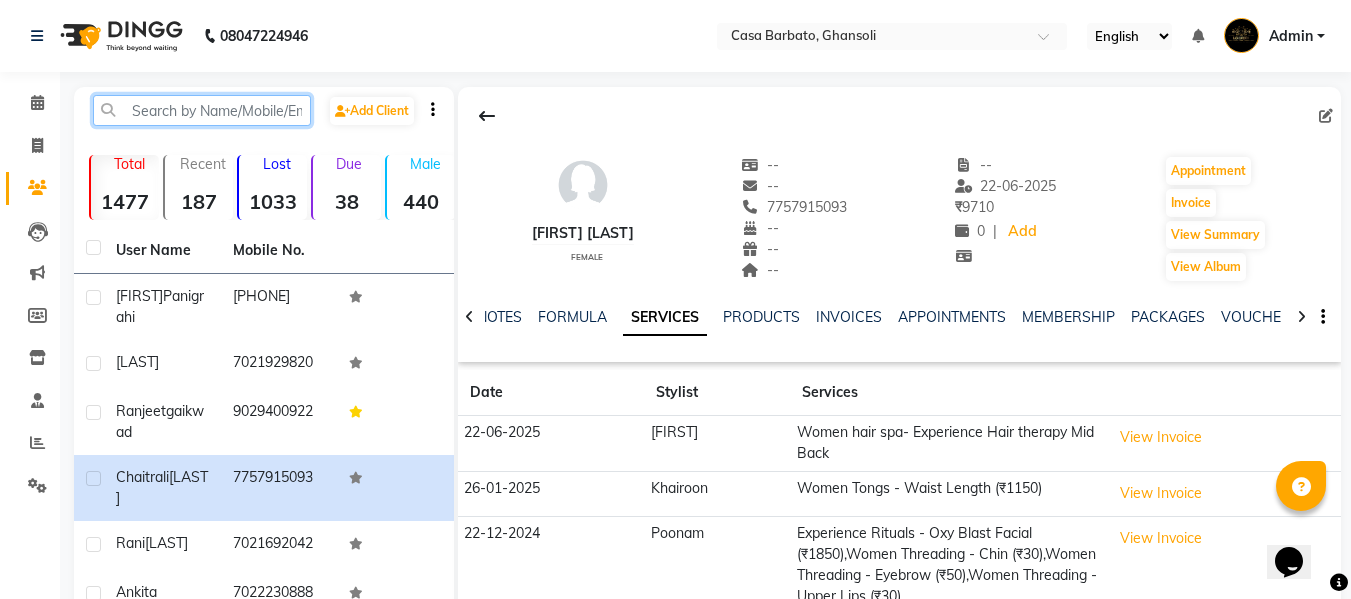 click 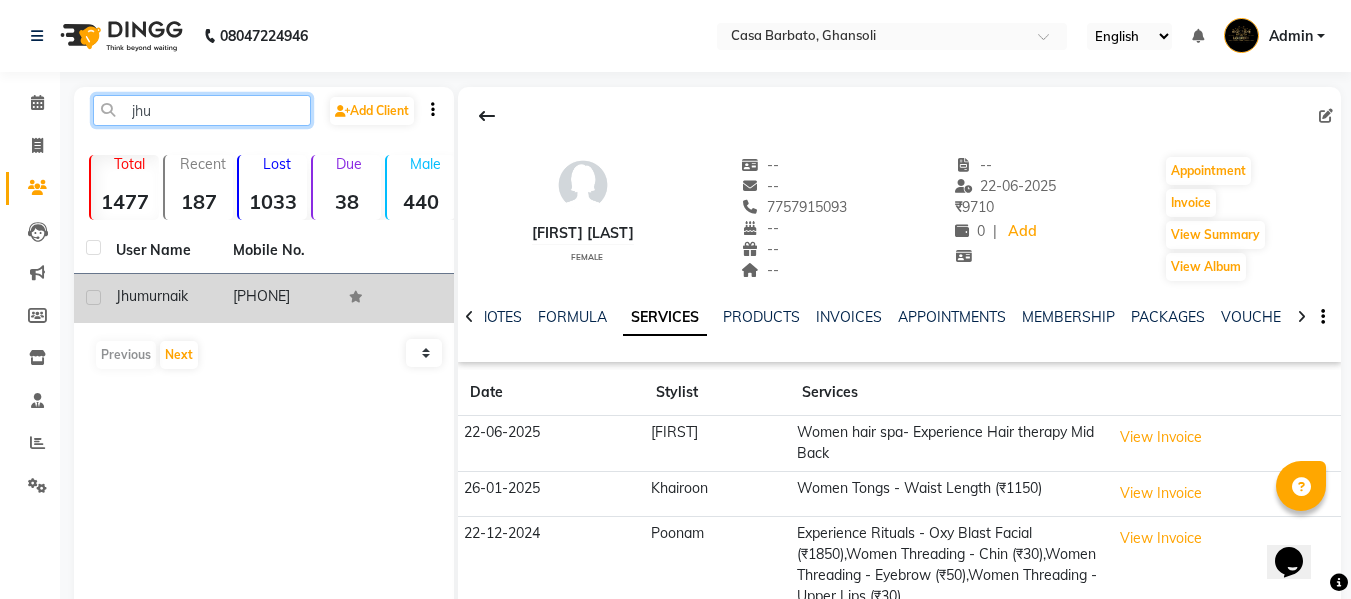 type on "jhu" 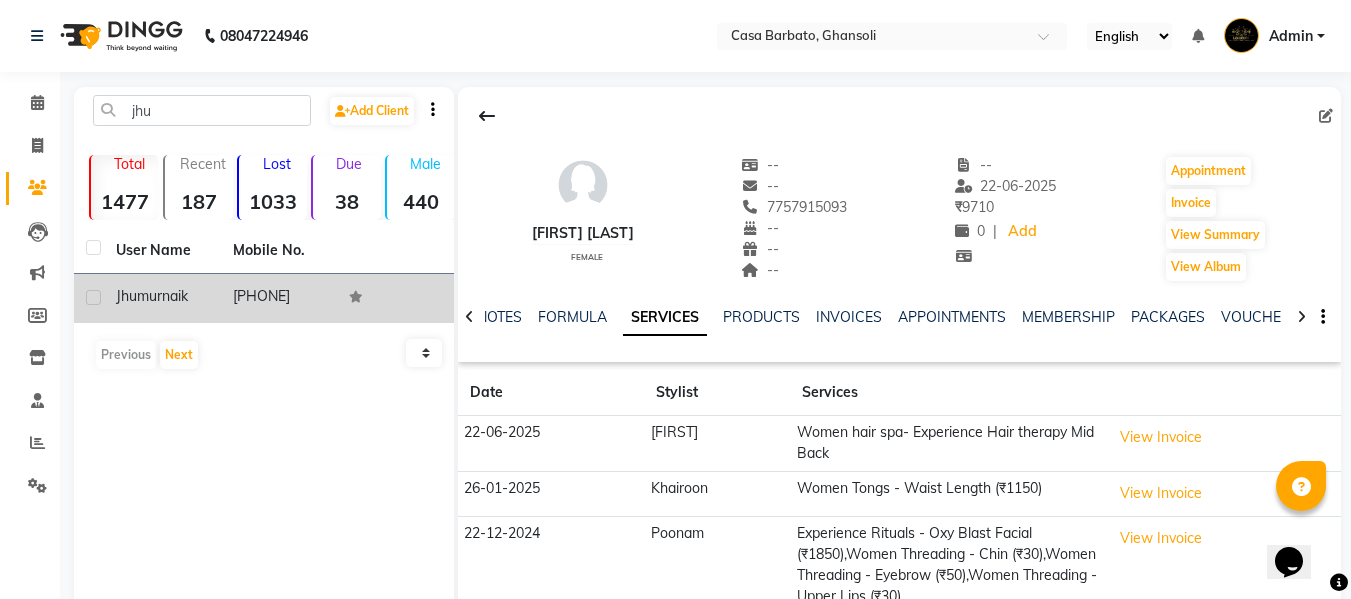 click on "9820819884" 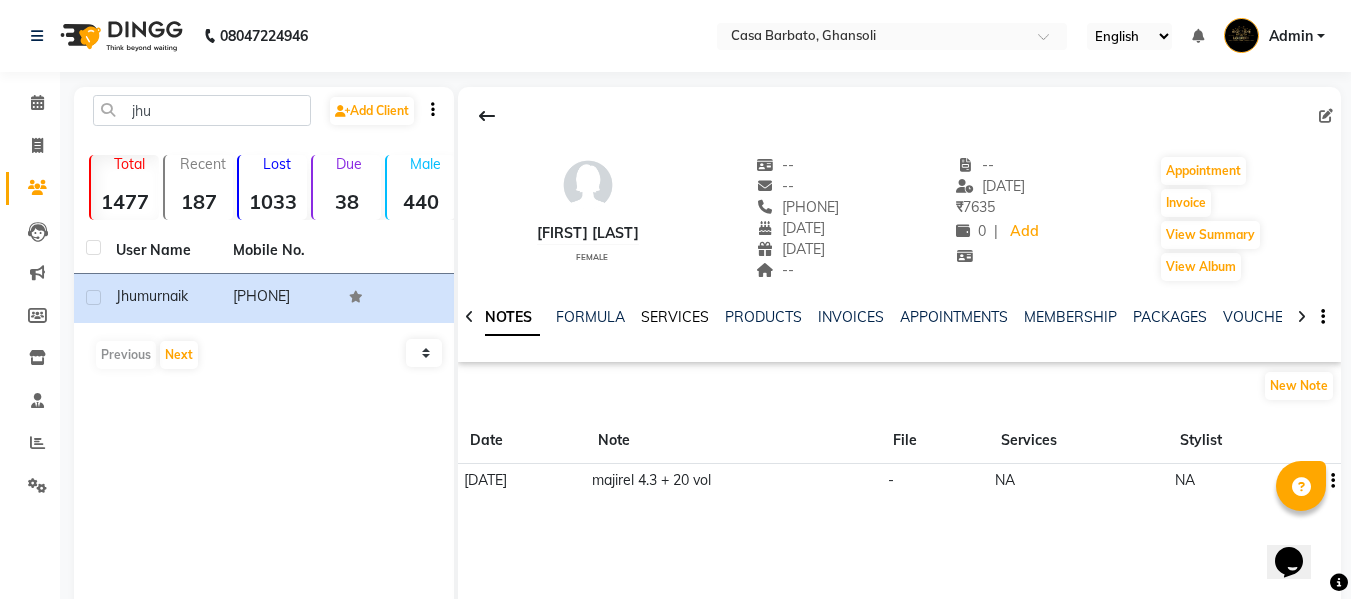 click on "SERVICES" 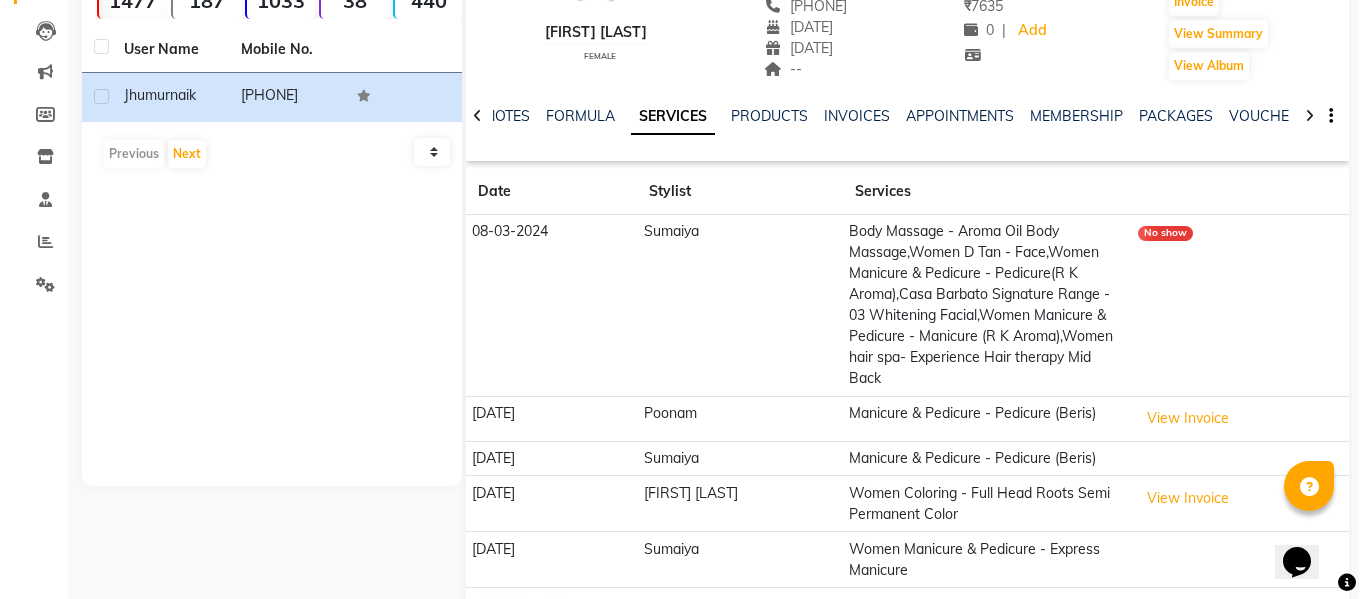 scroll, scrollTop: 255, scrollLeft: 0, axis: vertical 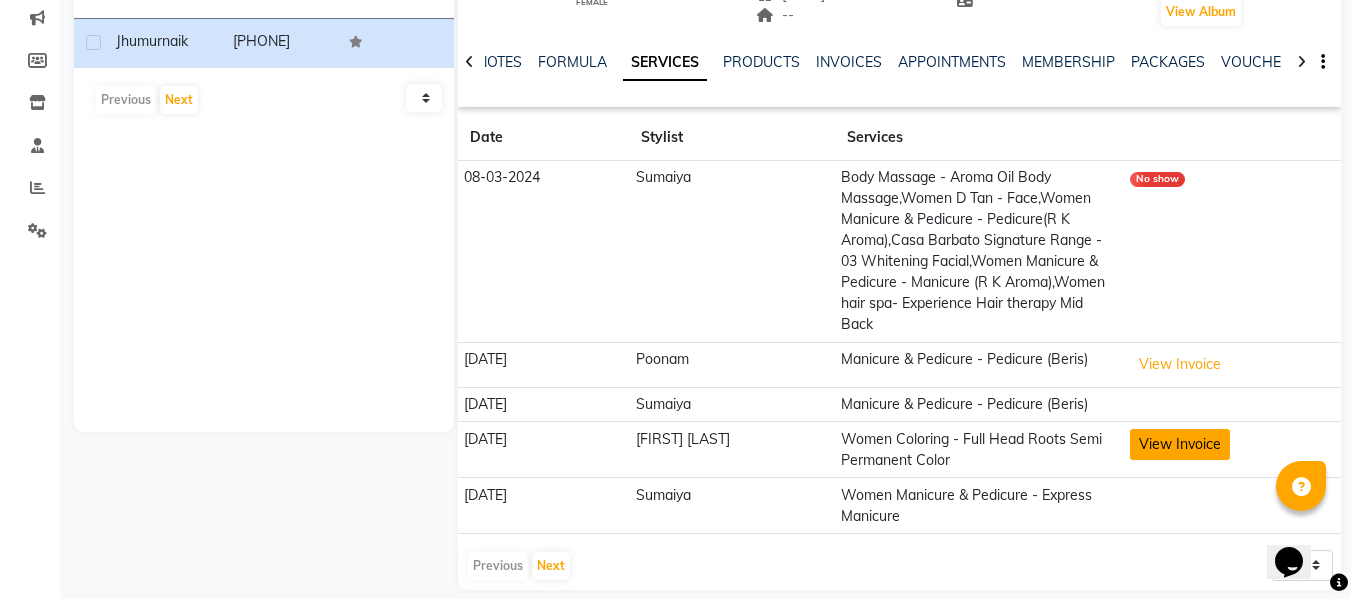 click on "View Invoice" 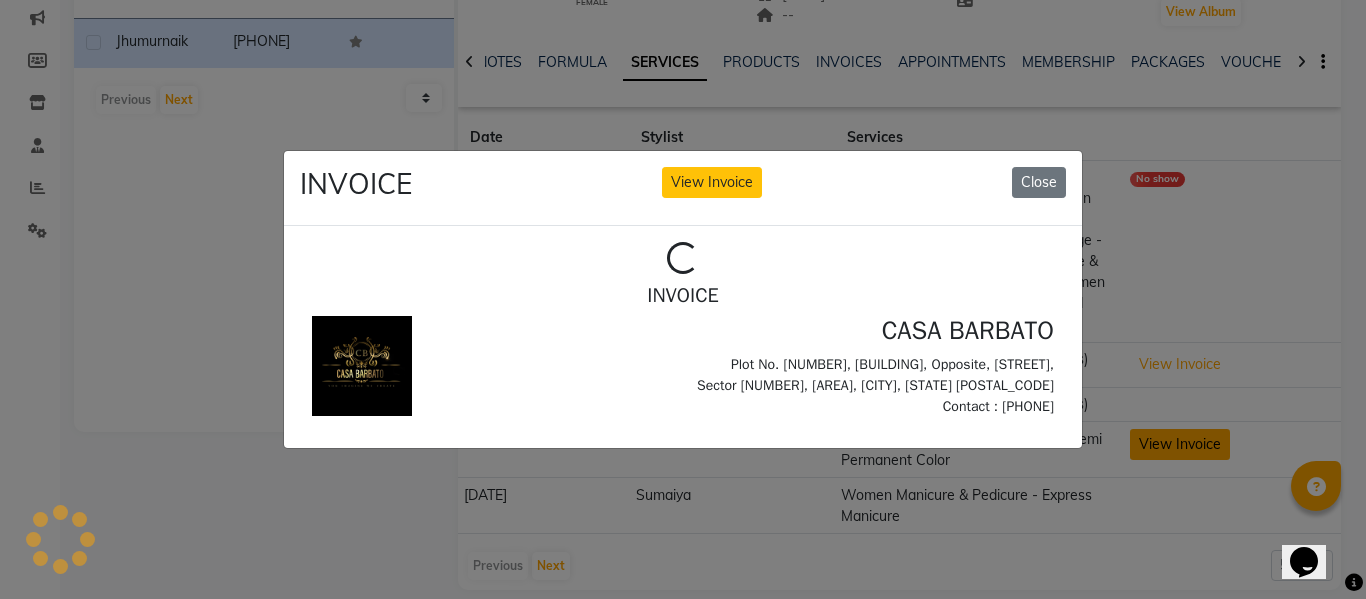 scroll, scrollTop: 0, scrollLeft: 0, axis: both 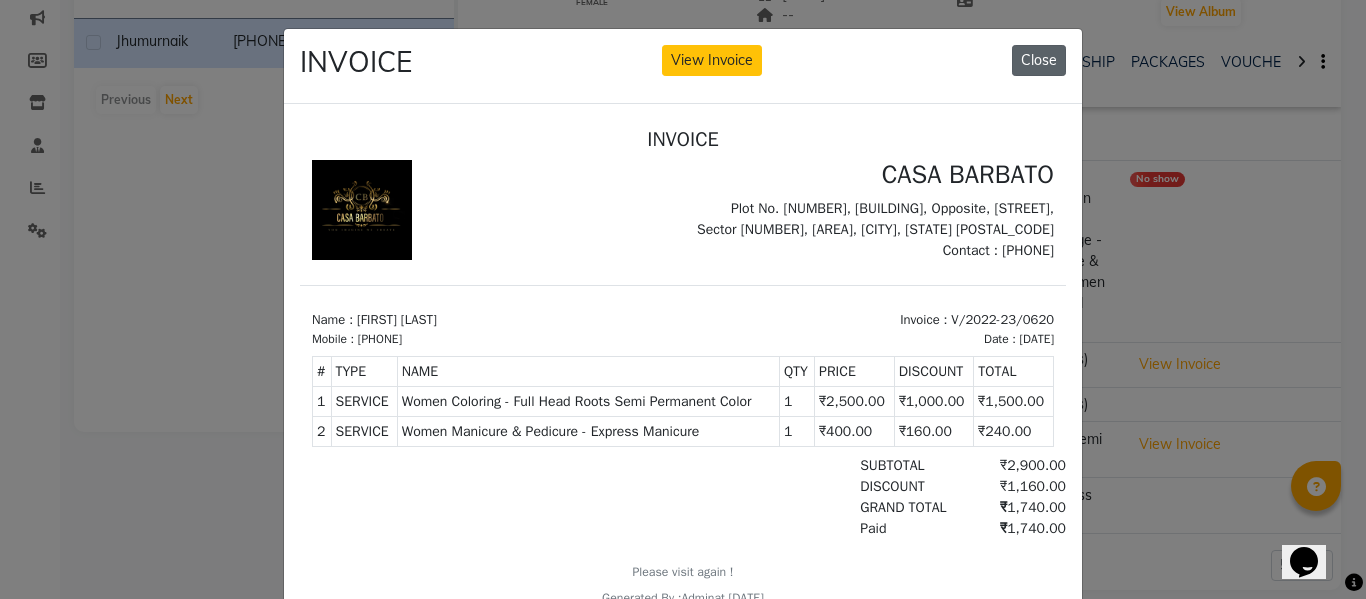 click on "Close" 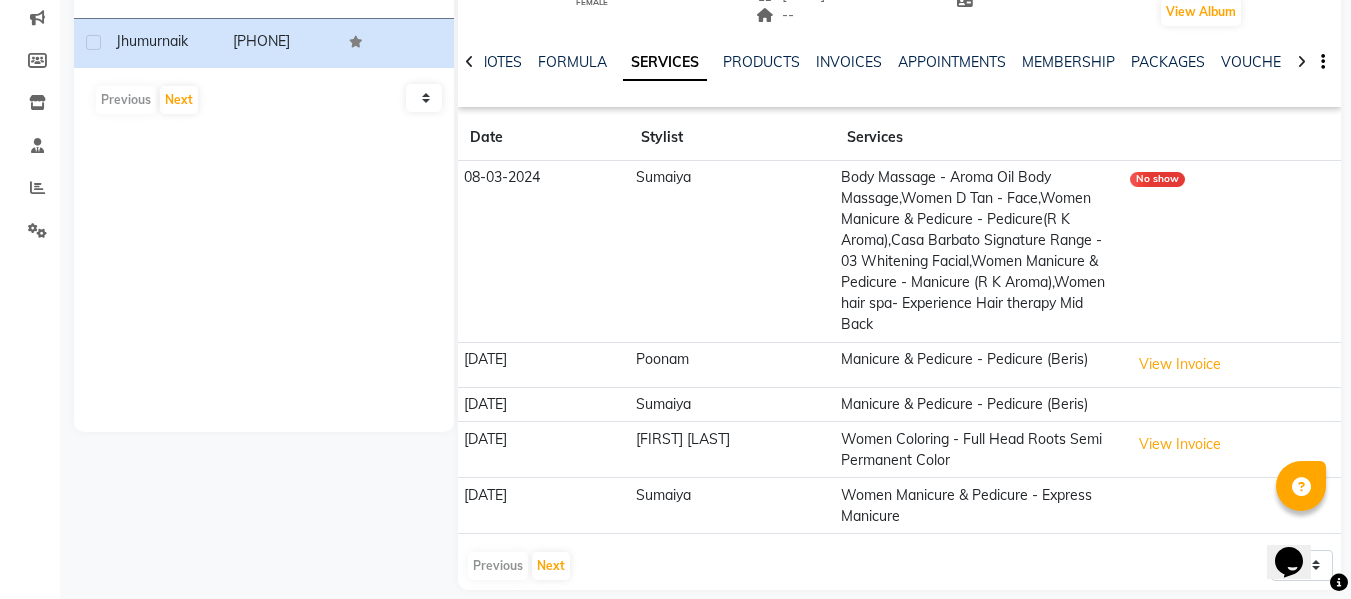 click on "Women Coloring  - Full Head Roots Semi Permanent Color" 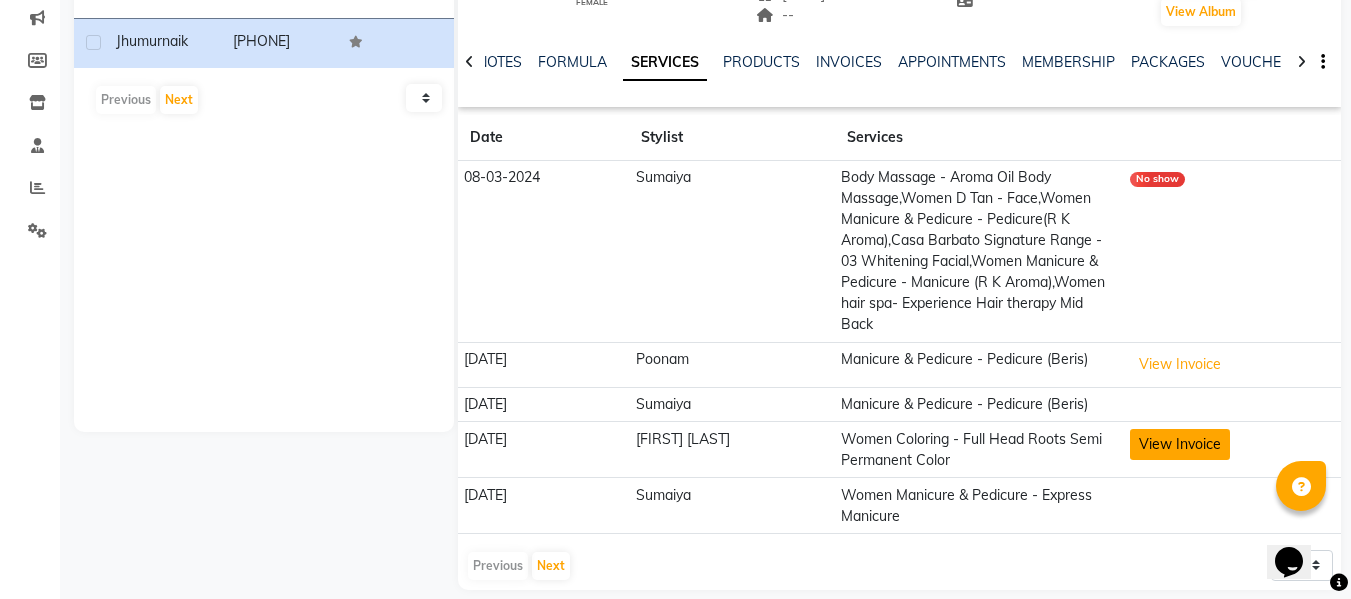 click on "View Invoice" 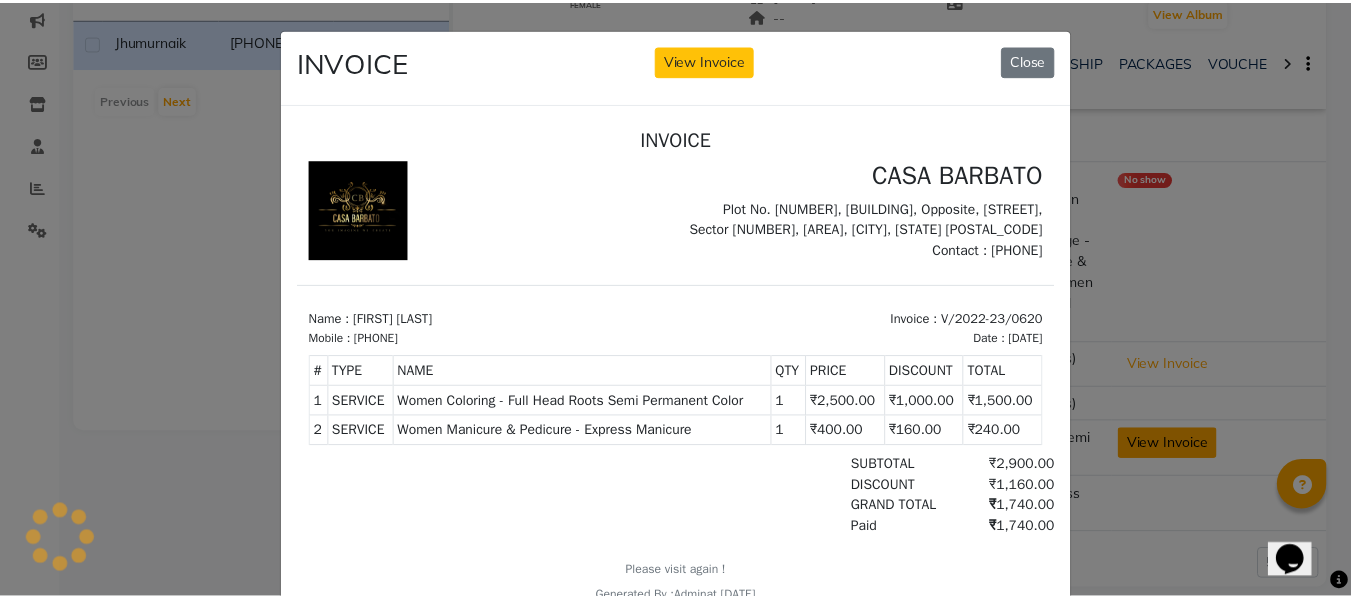 scroll, scrollTop: 0, scrollLeft: 0, axis: both 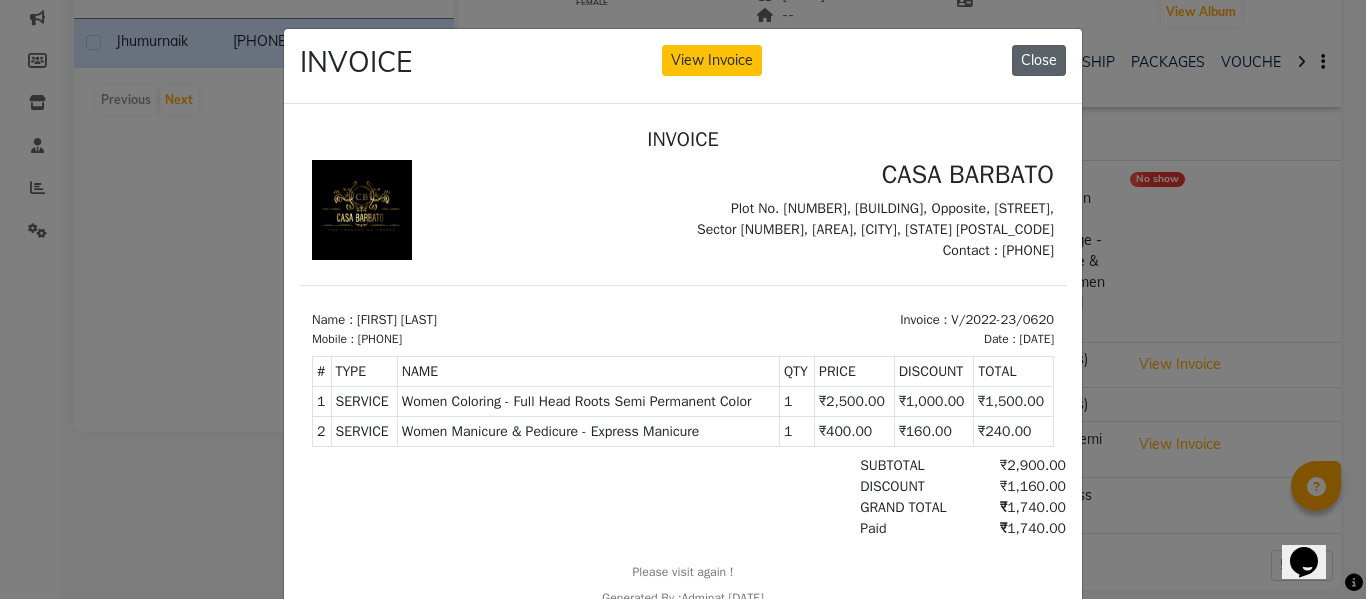 click on "Close" 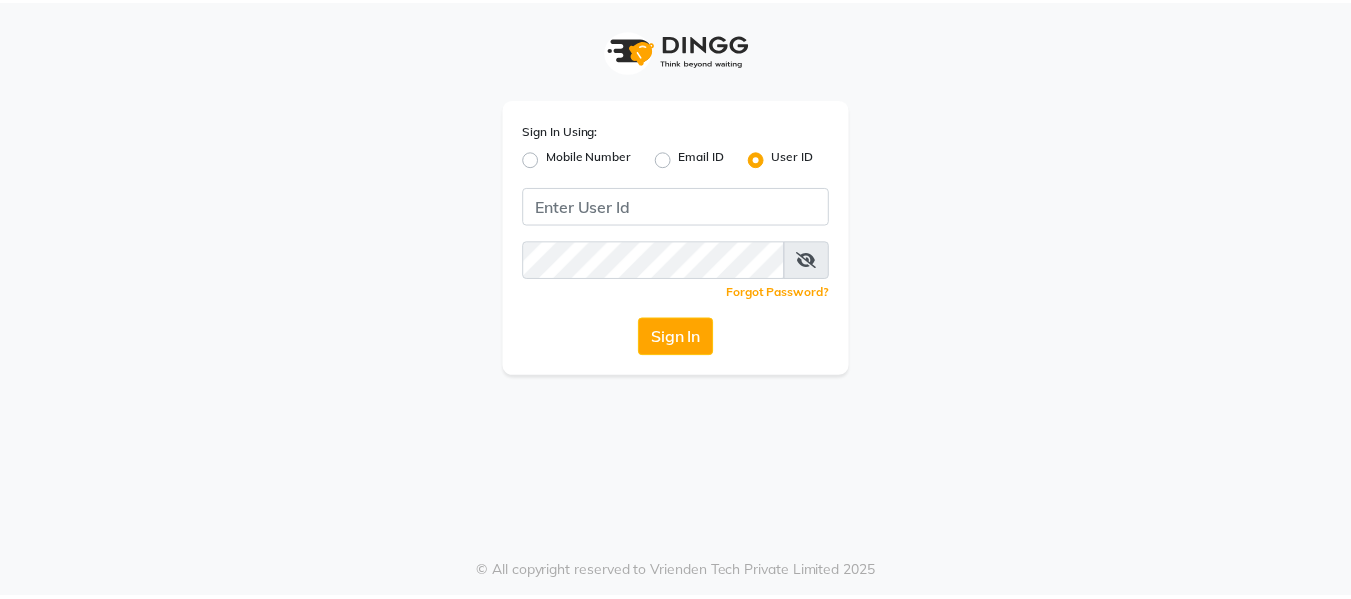 scroll, scrollTop: 0, scrollLeft: 0, axis: both 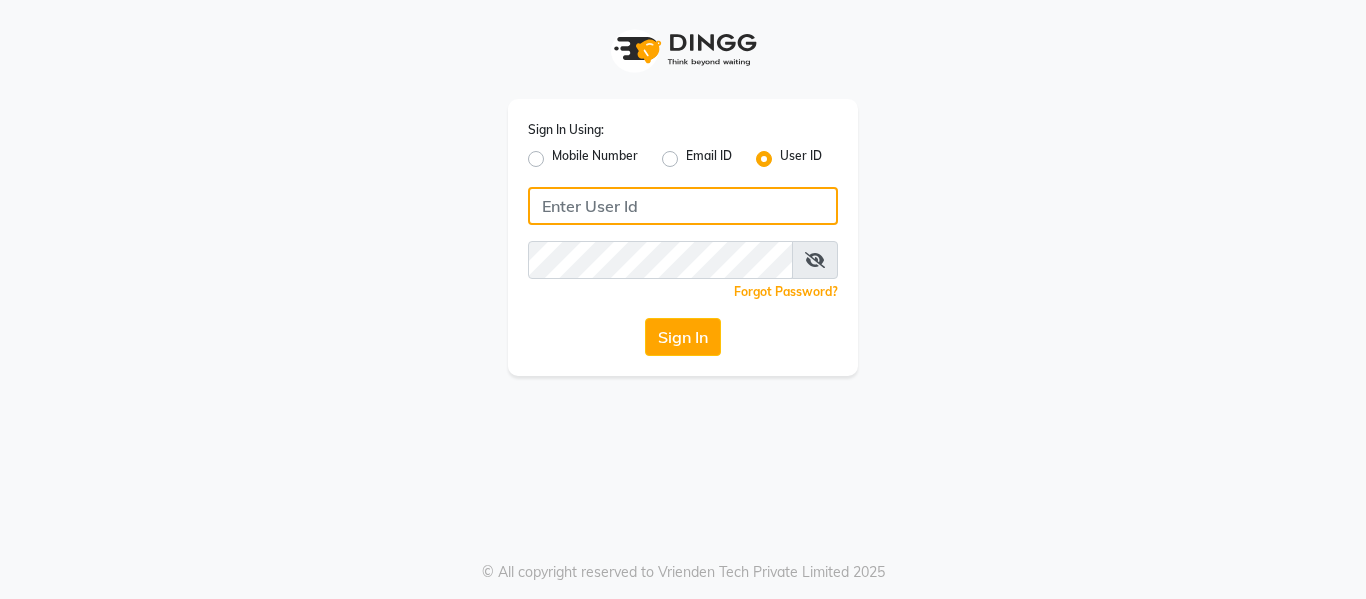 type on "casabarbato" 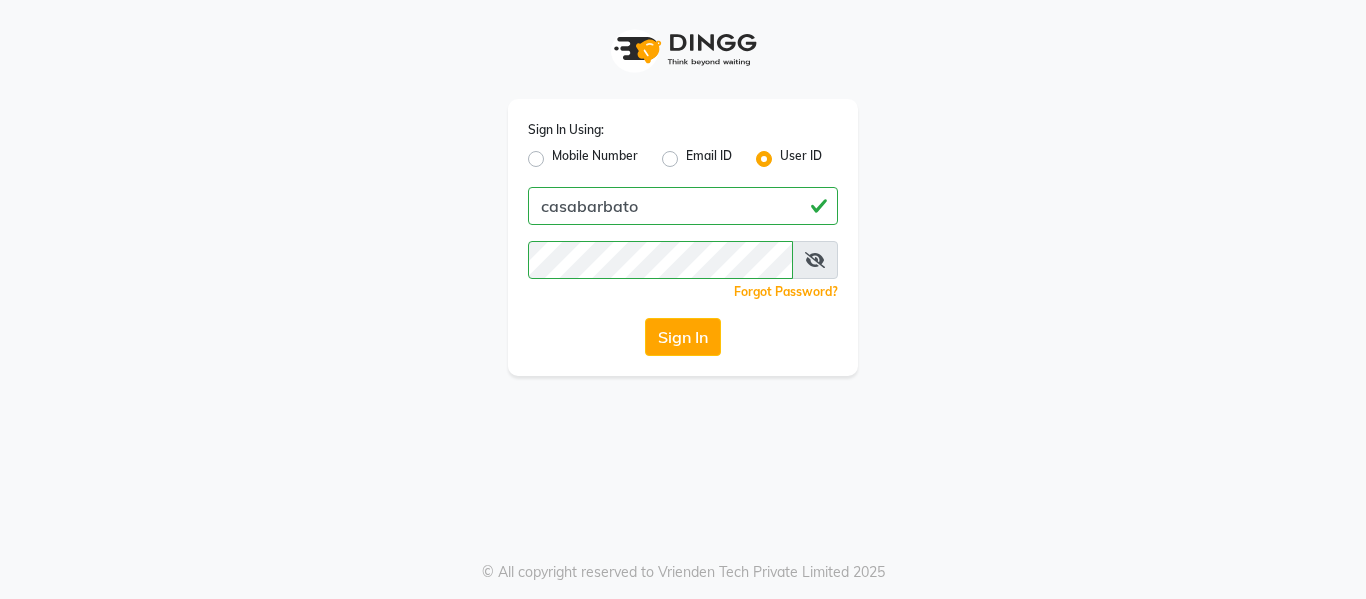 click on "Sign In" 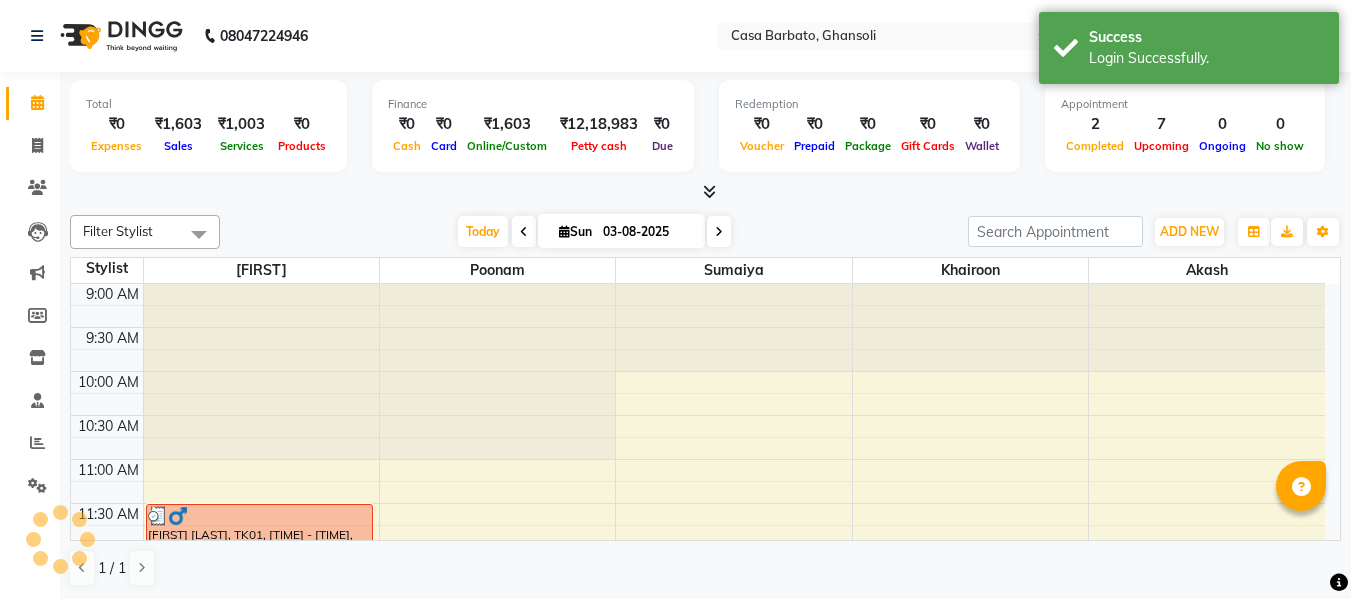 scroll, scrollTop: 617, scrollLeft: 0, axis: vertical 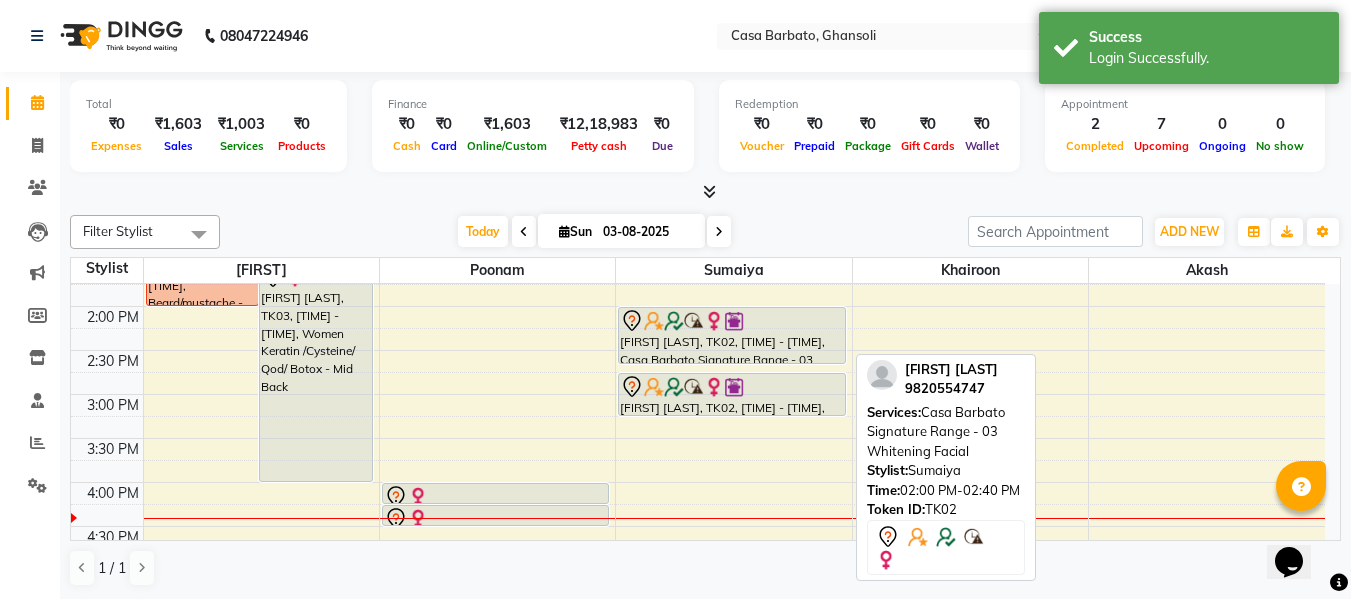 click on "deepika jakhmola, TK02, 02:00 PM-02:40 PM, Casa Barbato Signature Range - 03 Whitening Facial" at bounding box center [732, 335] 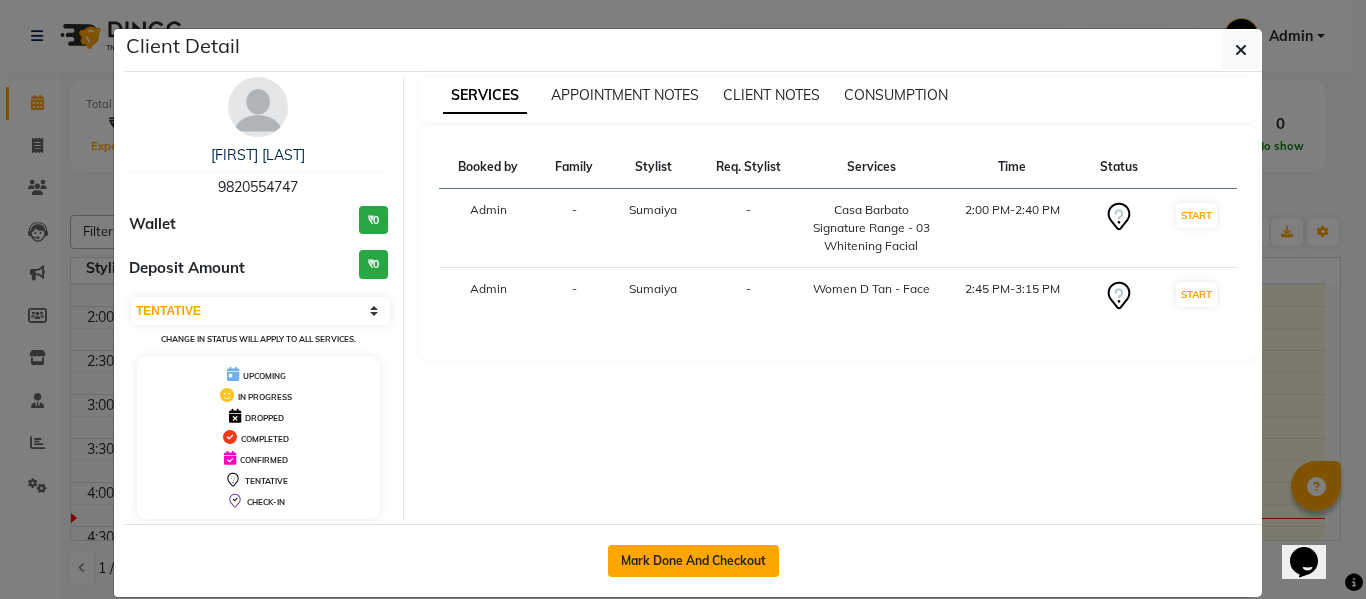 click on "Mark Done And Checkout" 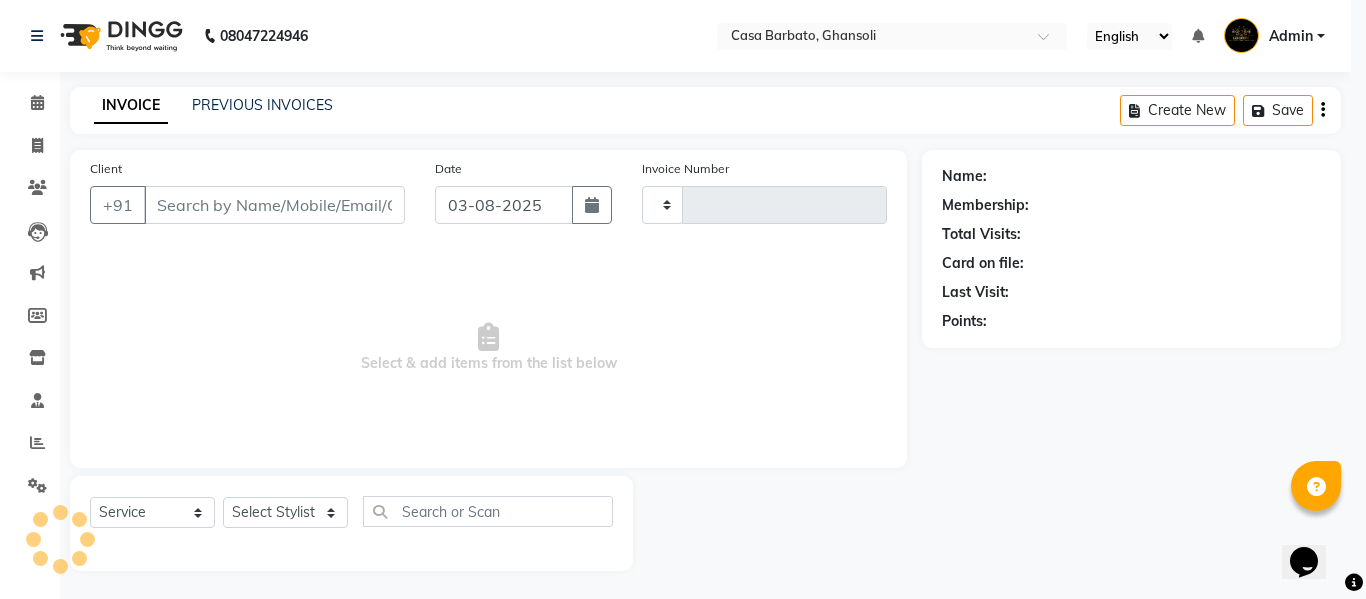 type on "0432" 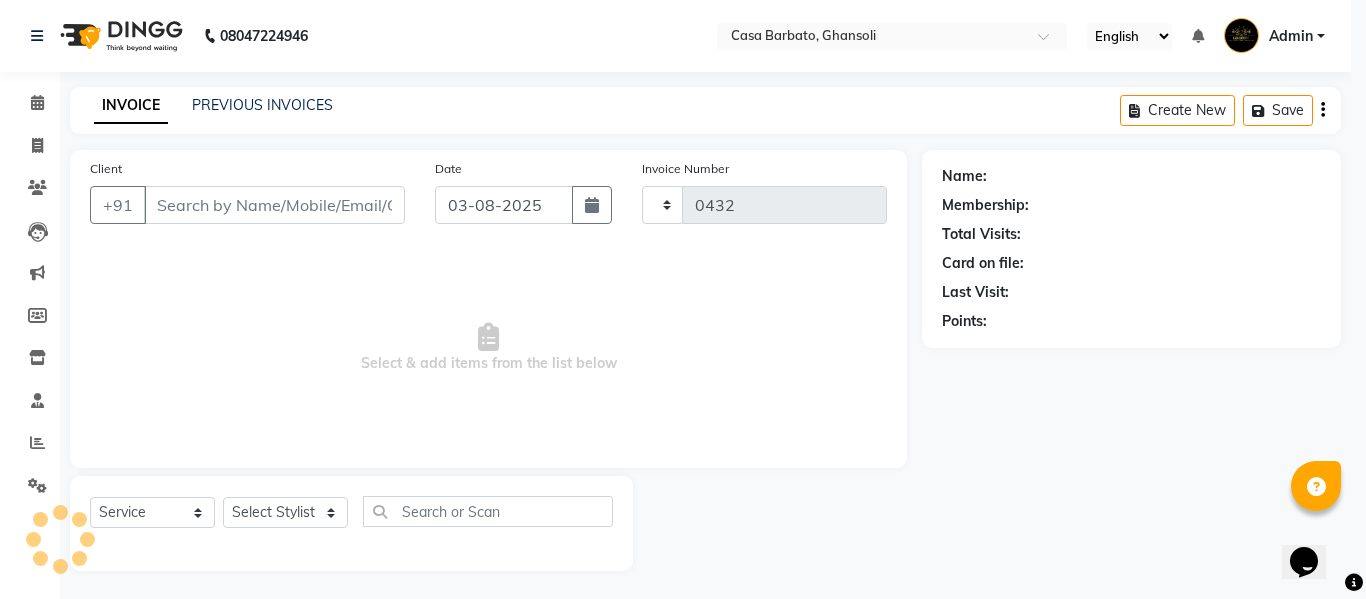 select on "700" 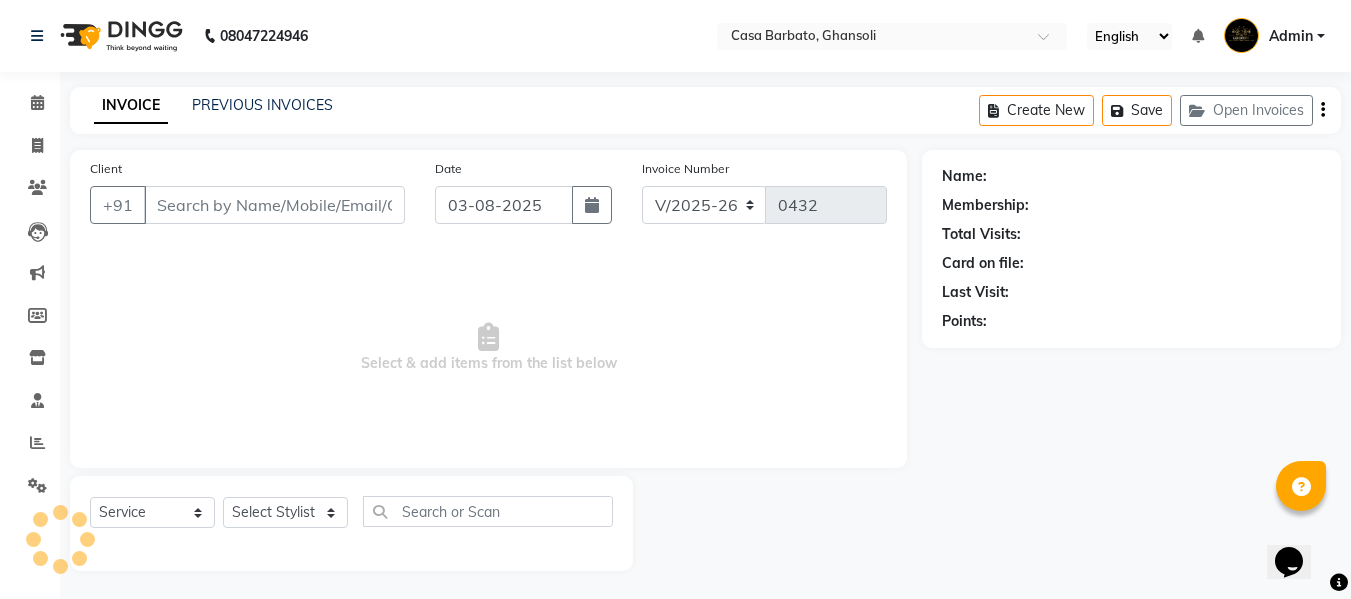 type on "9820554747" 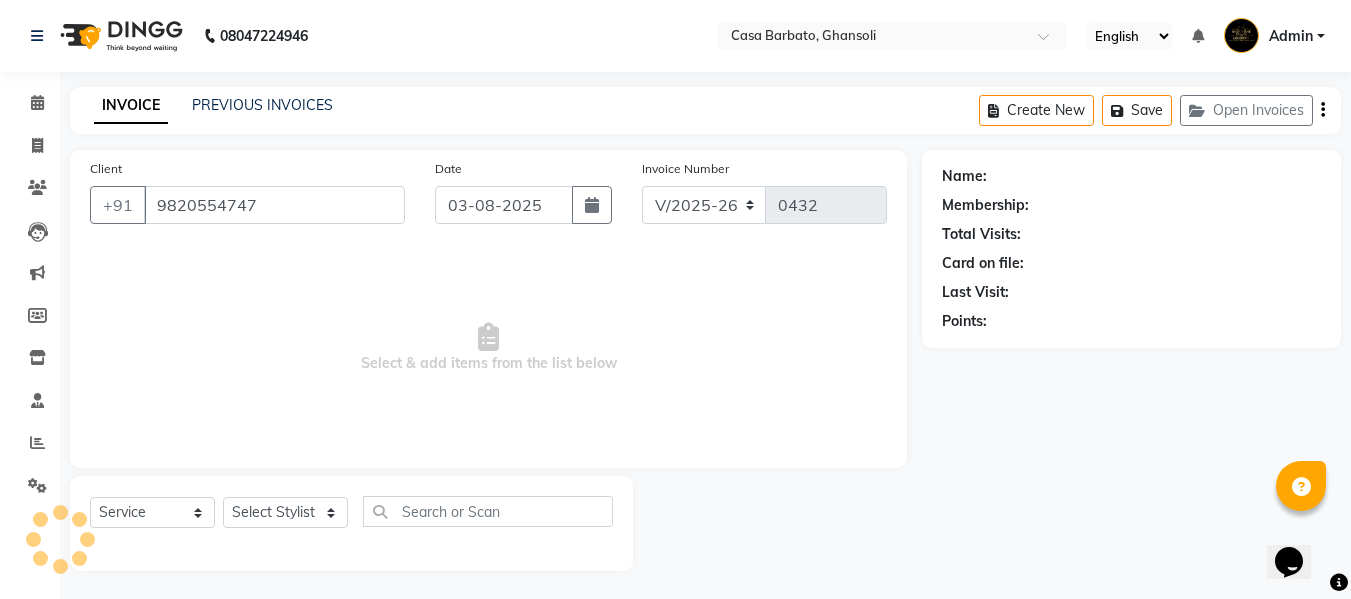 select on "10556" 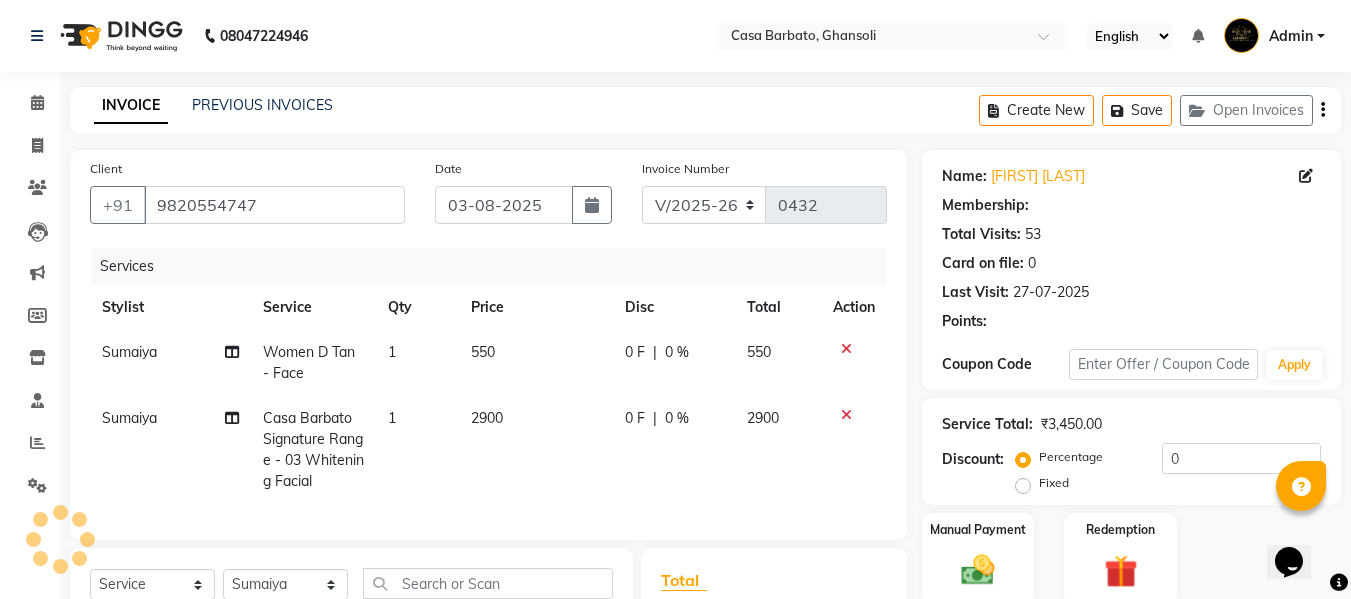 select on "1: Object" 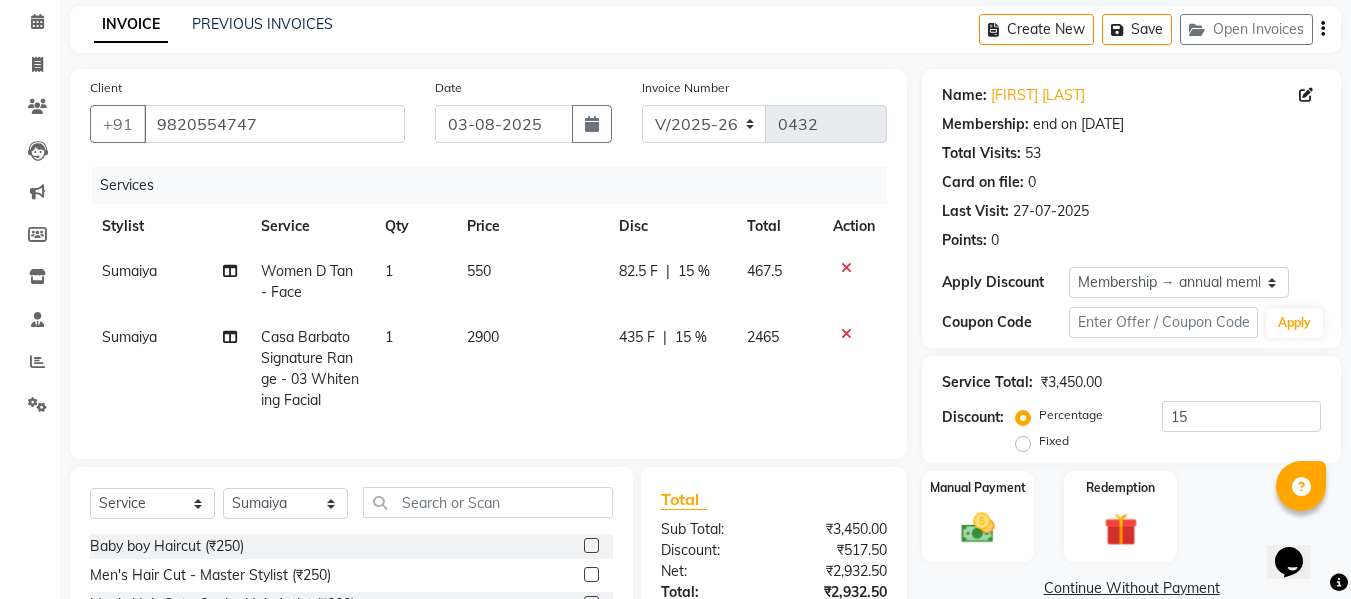 scroll, scrollTop: 120, scrollLeft: 0, axis: vertical 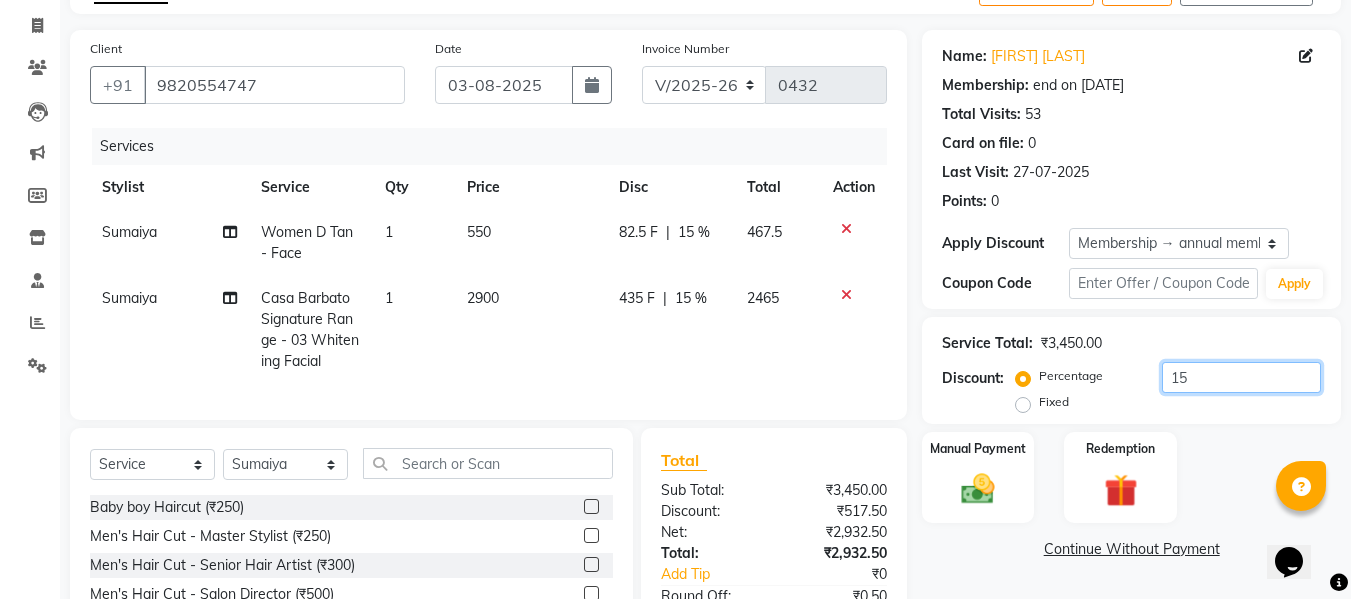 click on "15" 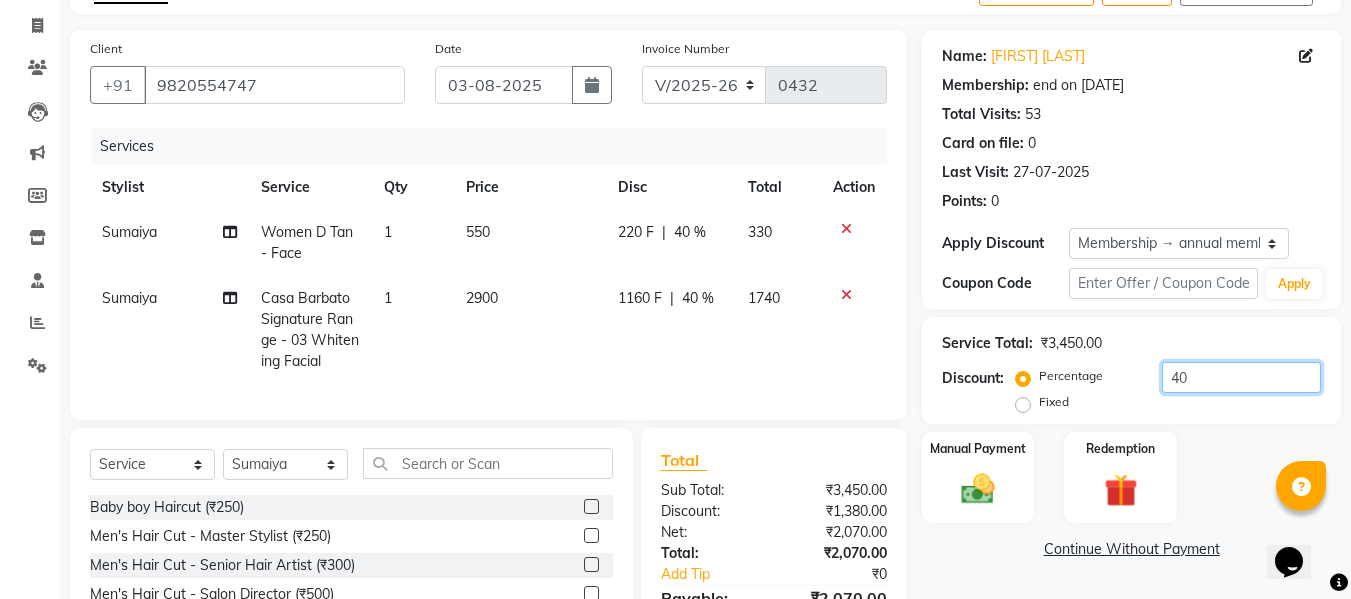 type on "40" 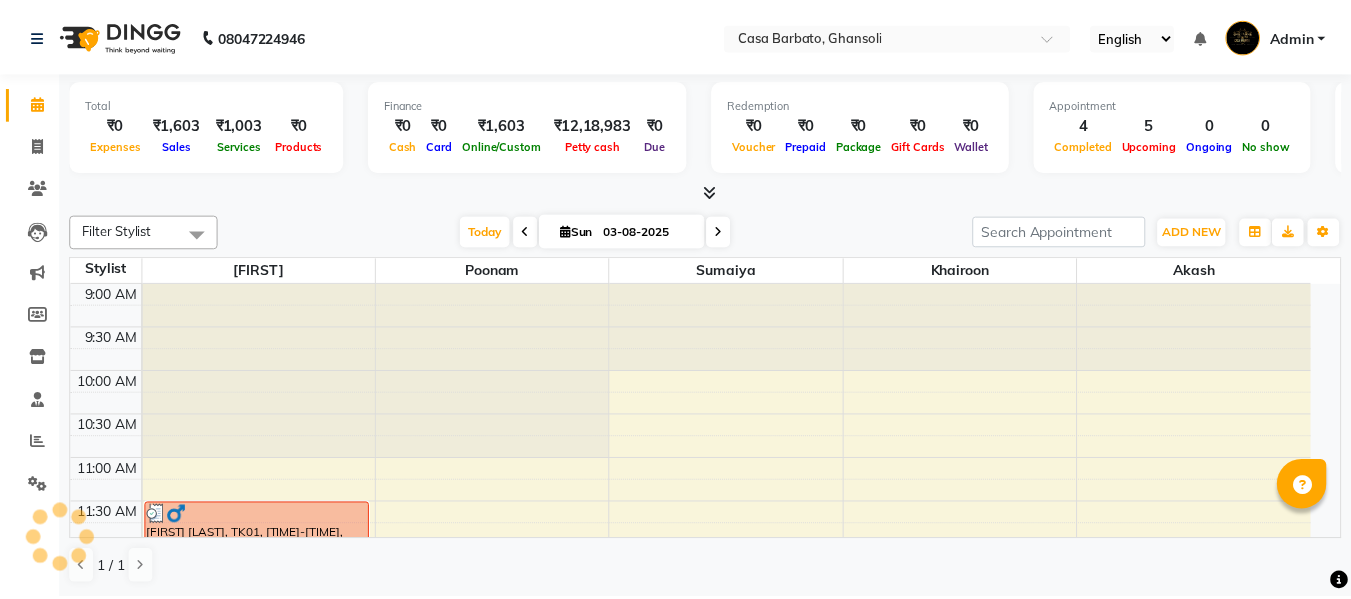 scroll, scrollTop: 0, scrollLeft: 0, axis: both 